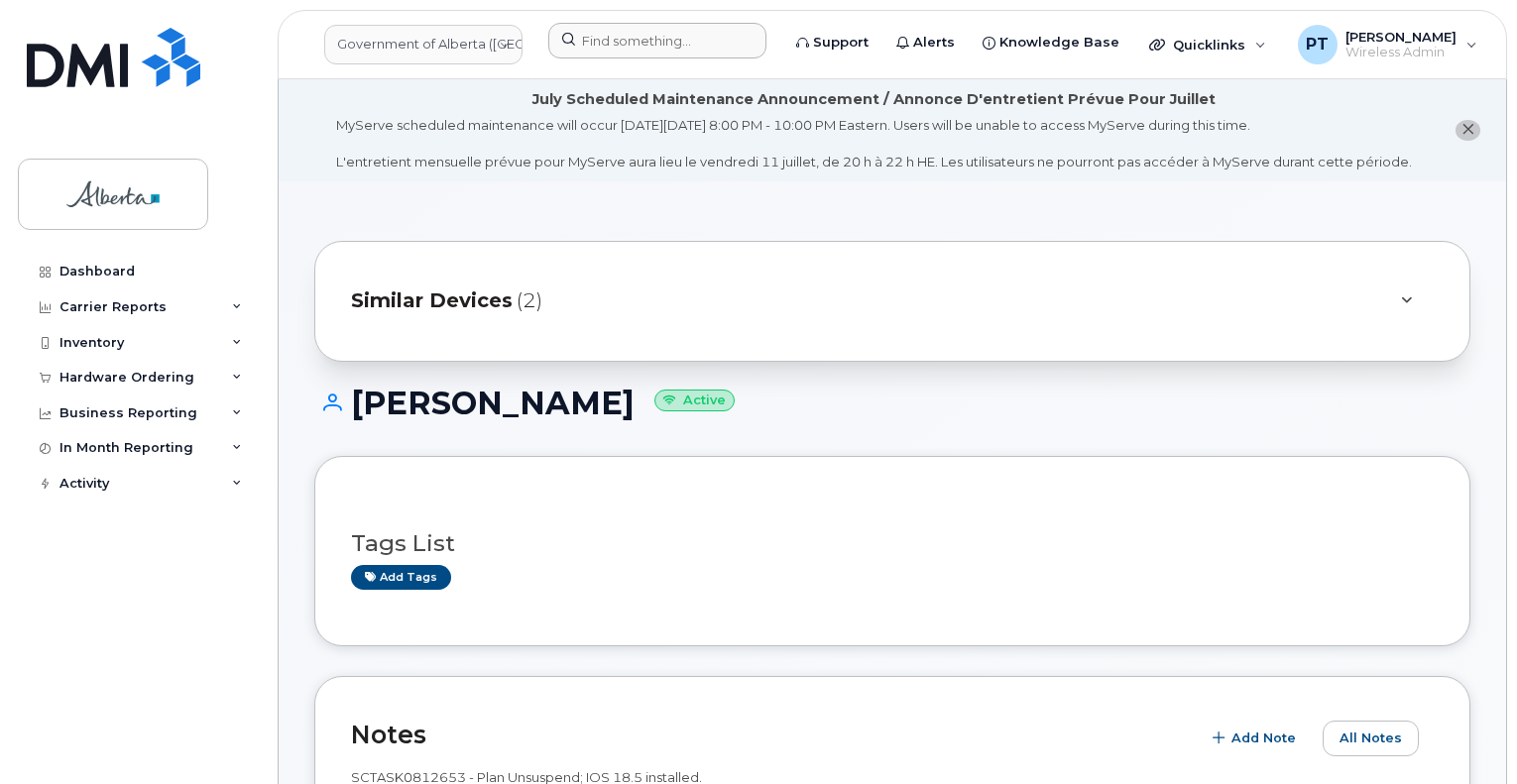 scroll, scrollTop: 595, scrollLeft: 0, axis: vertical 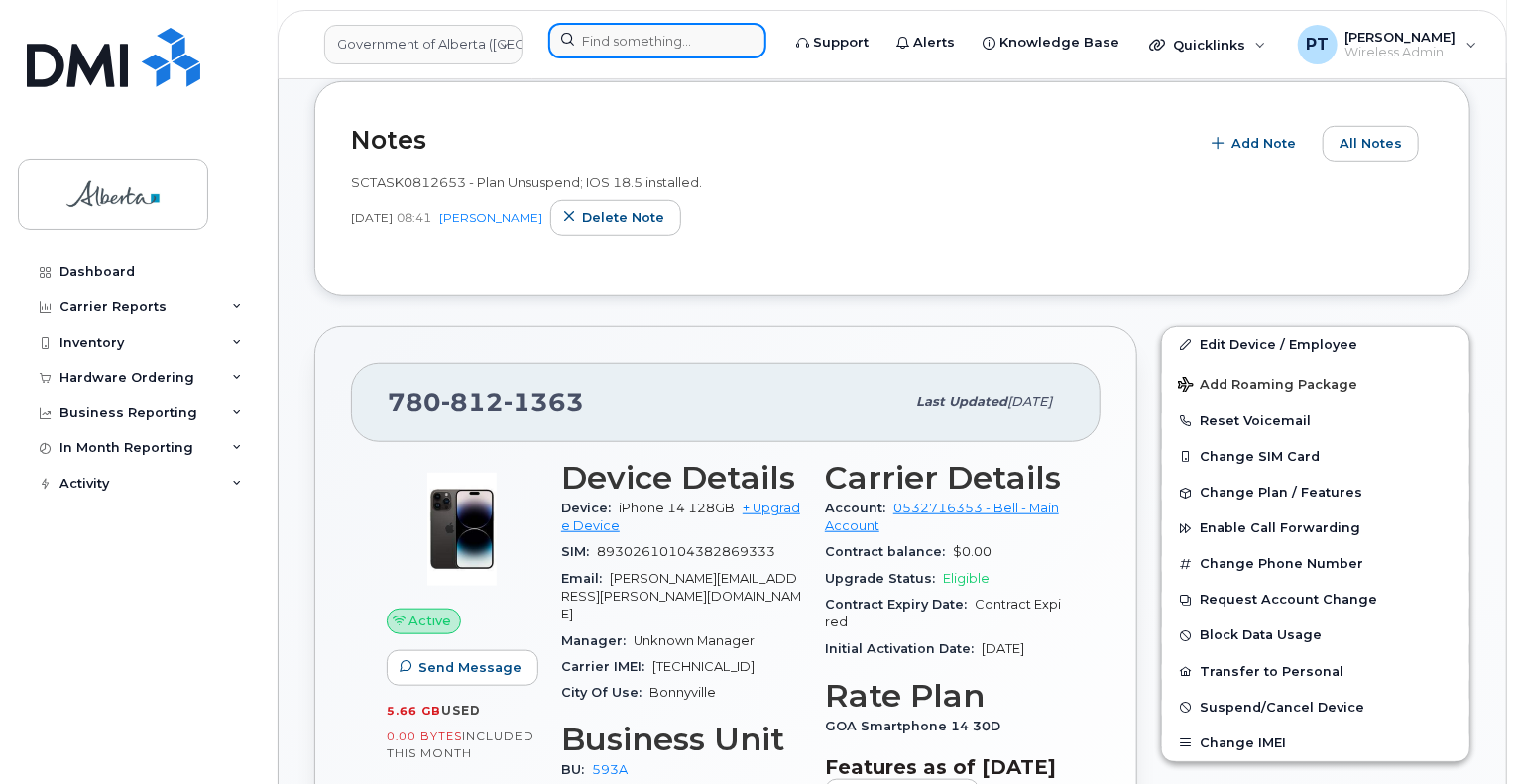 click at bounding box center [657, 41] 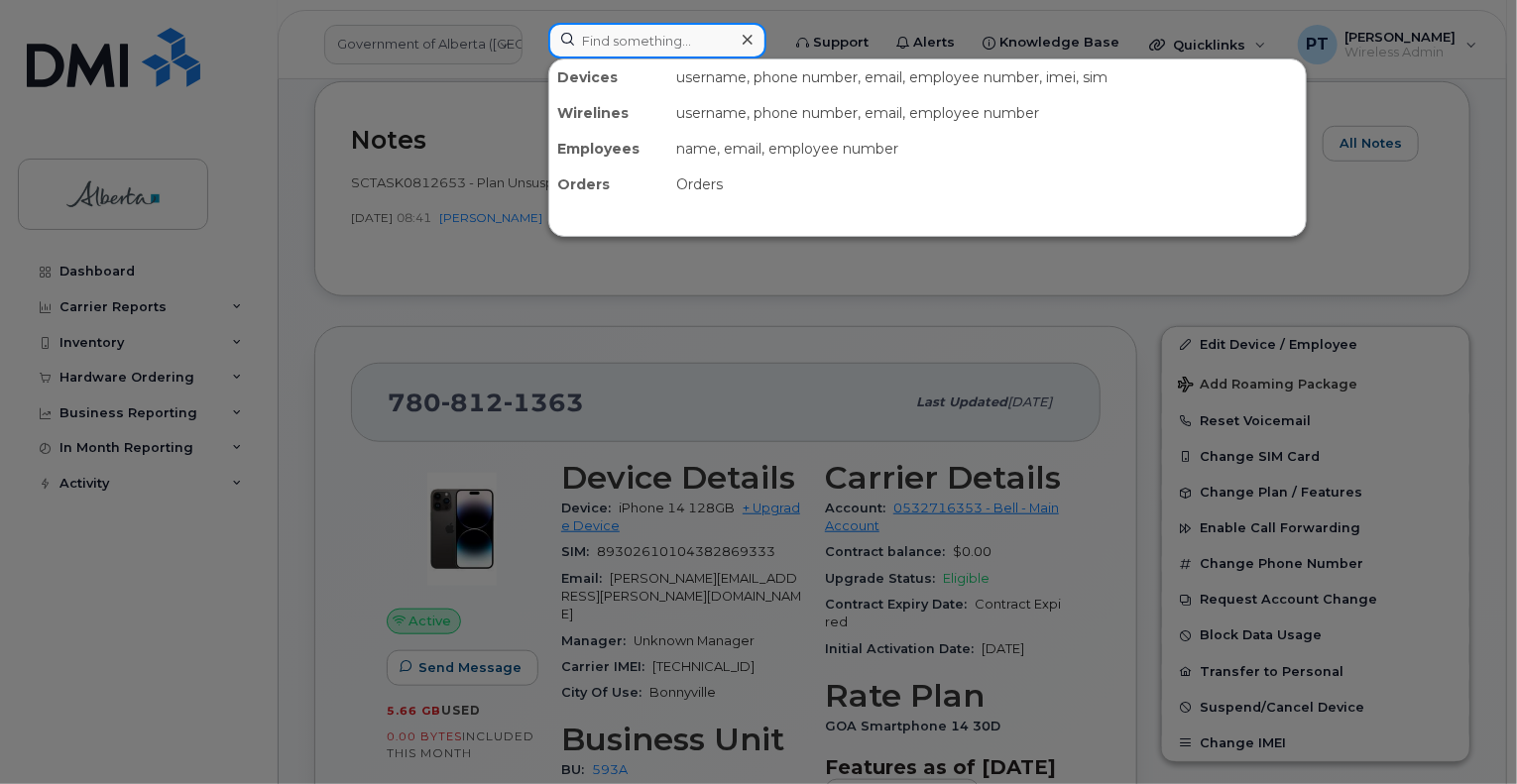 paste on "7802272498" 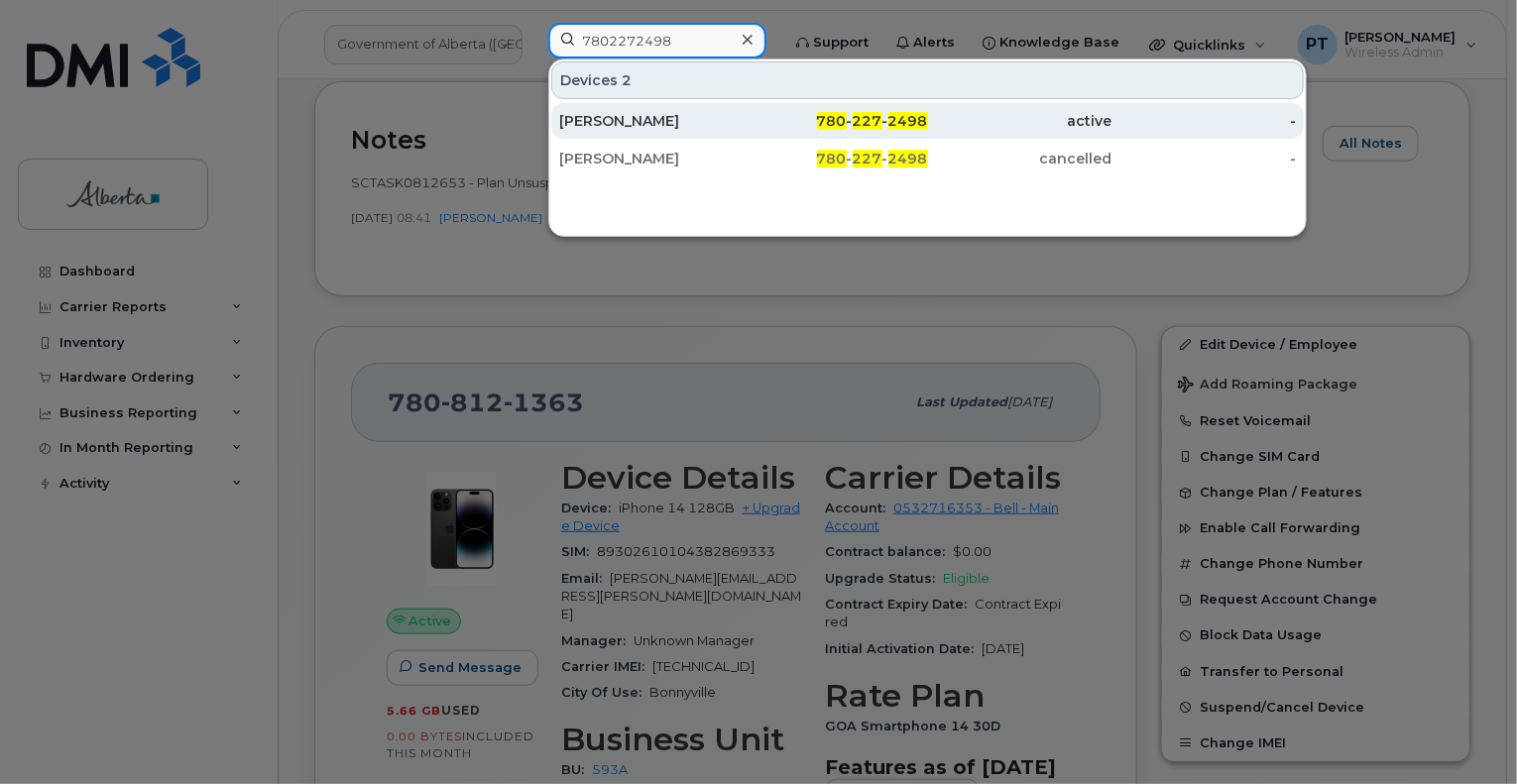 type on "7802272498" 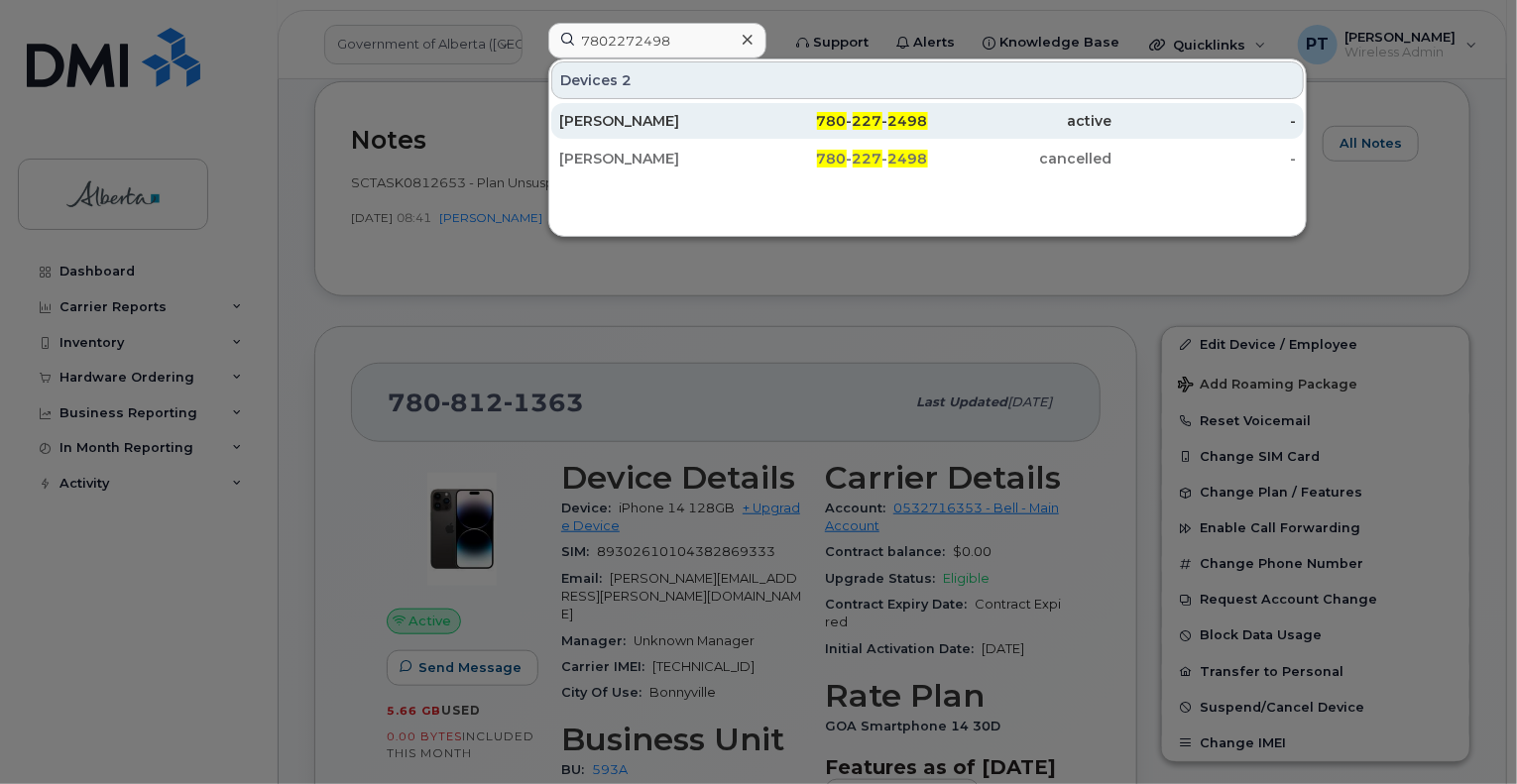 click on "[PERSON_NAME]" at bounding box center [651, 121] 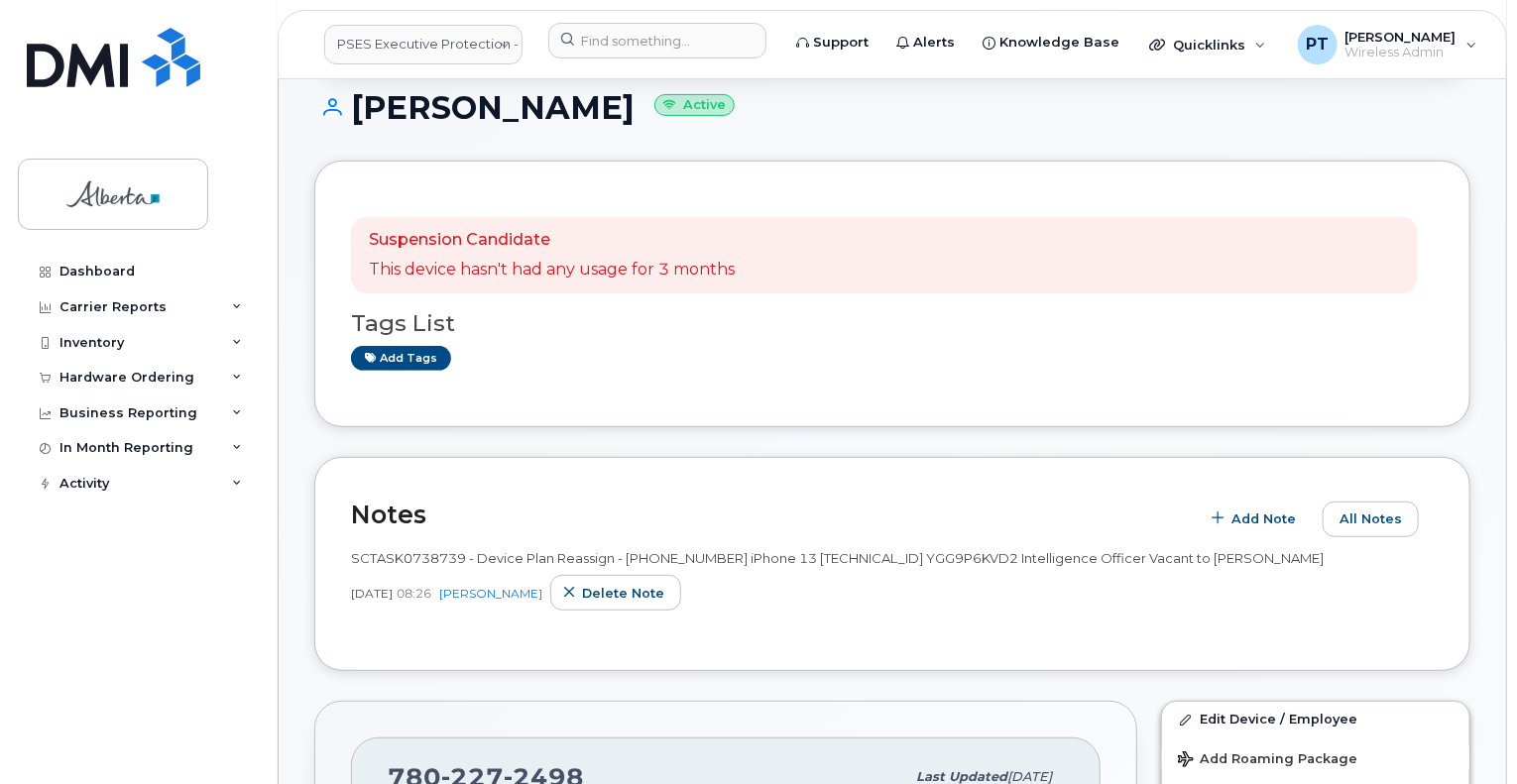 scroll, scrollTop: 198, scrollLeft: 0, axis: vertical 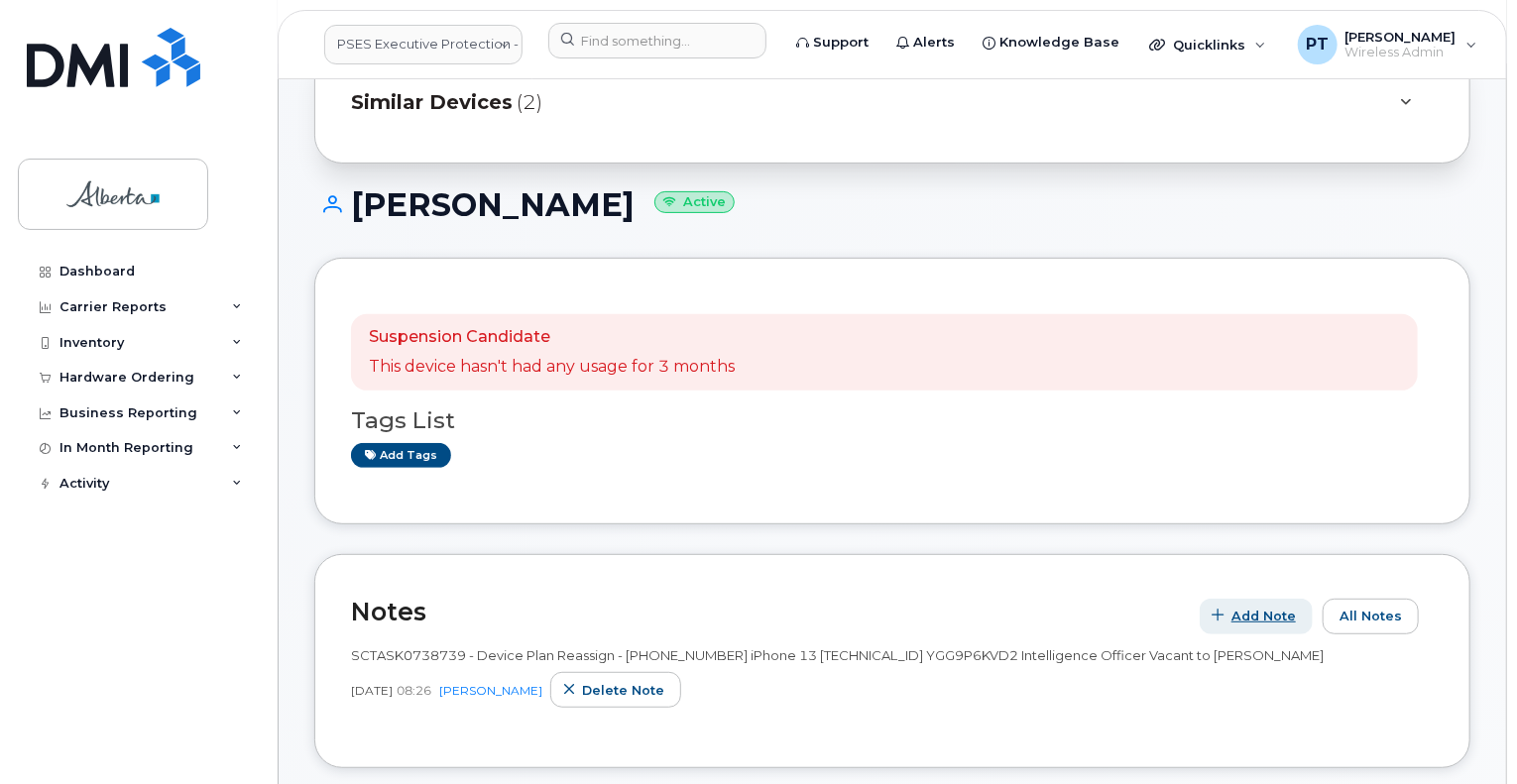 click on "Add Note" at bounding box center (1263, 616) 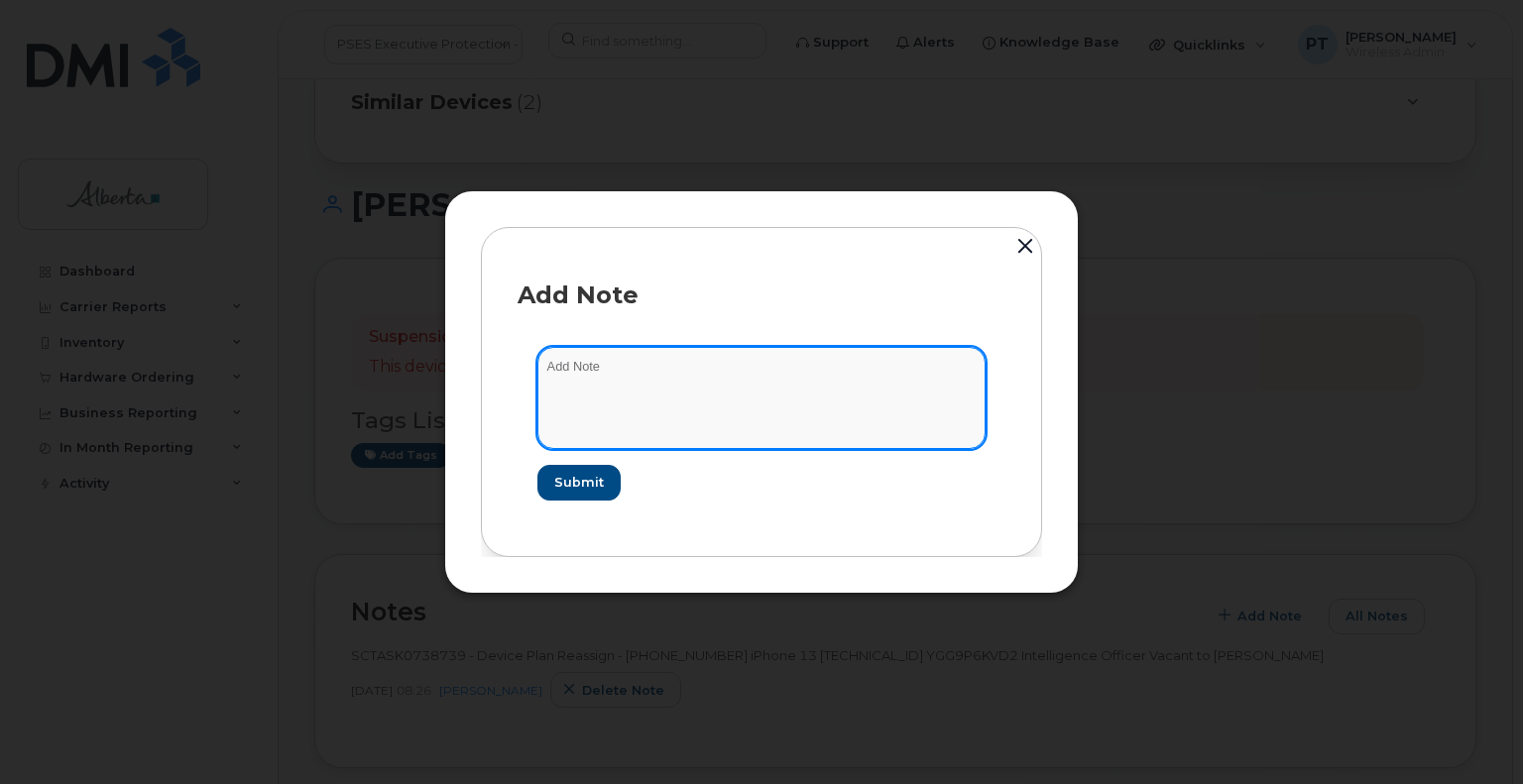 click at bounding box center [762, 397] 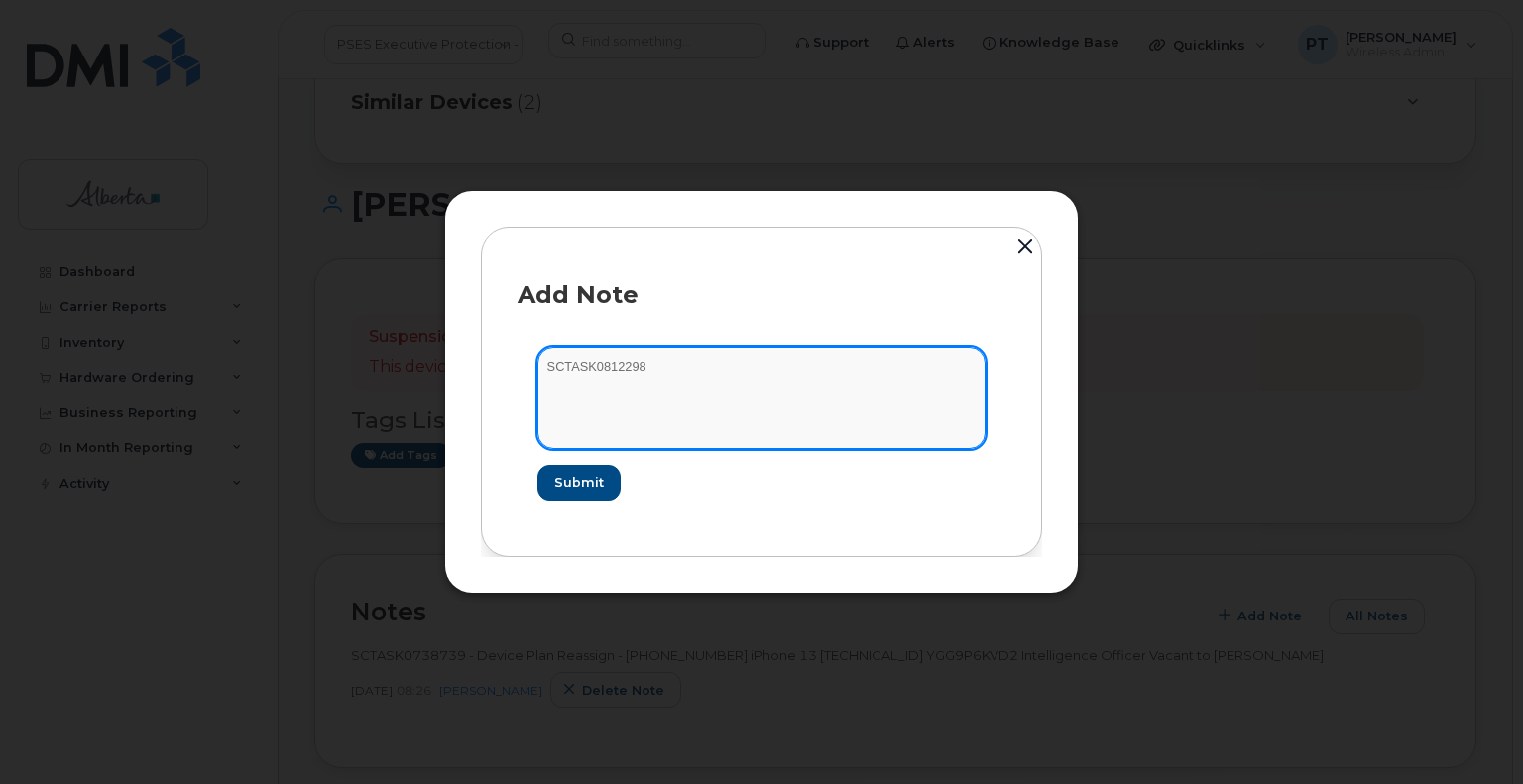click on "SCTASK0812298" at bounding box center [762, 397] 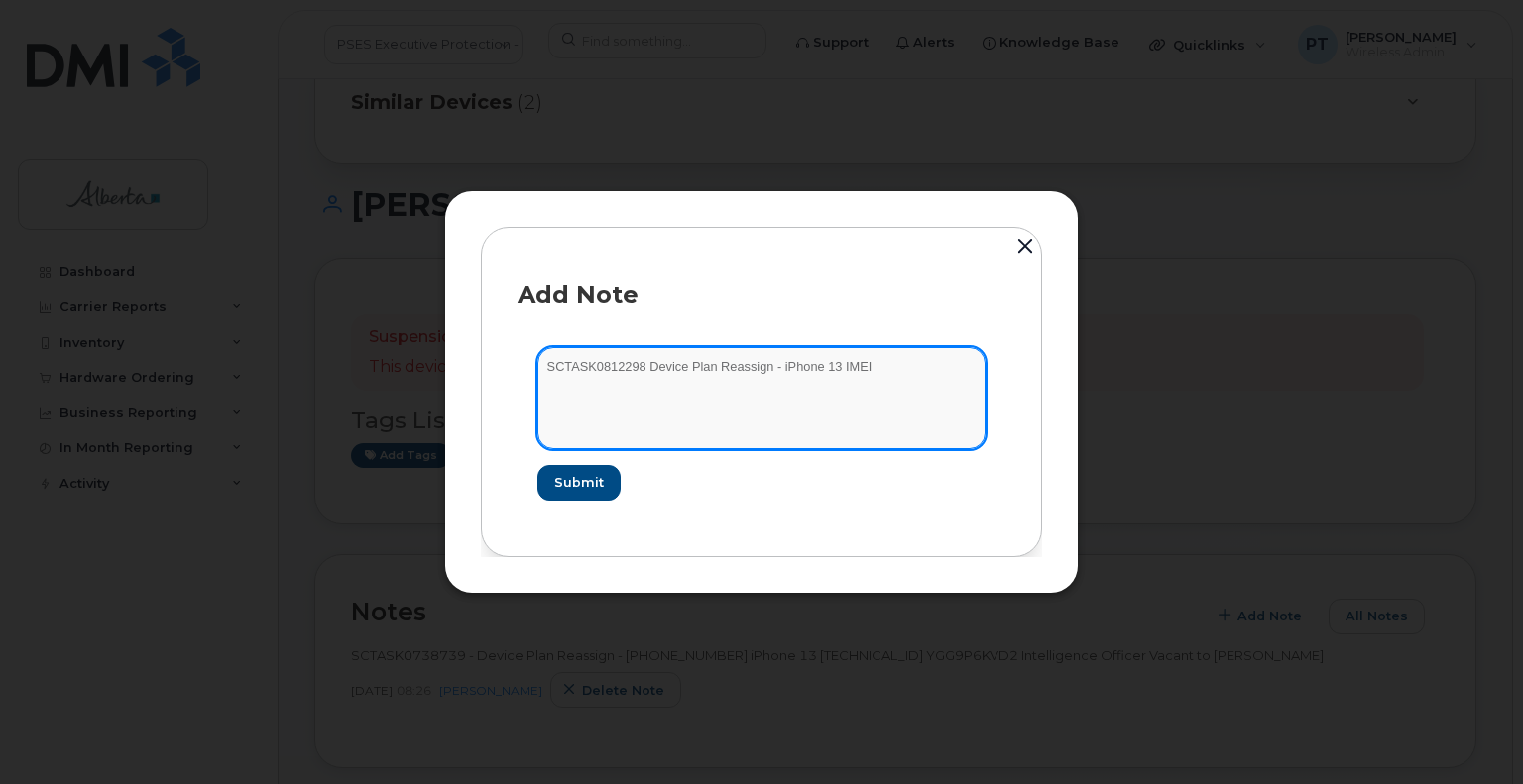click on "SCTASK0812298 Device Plan Reassign - iPhone 13 IMEI" at bounding box center [762, 397] 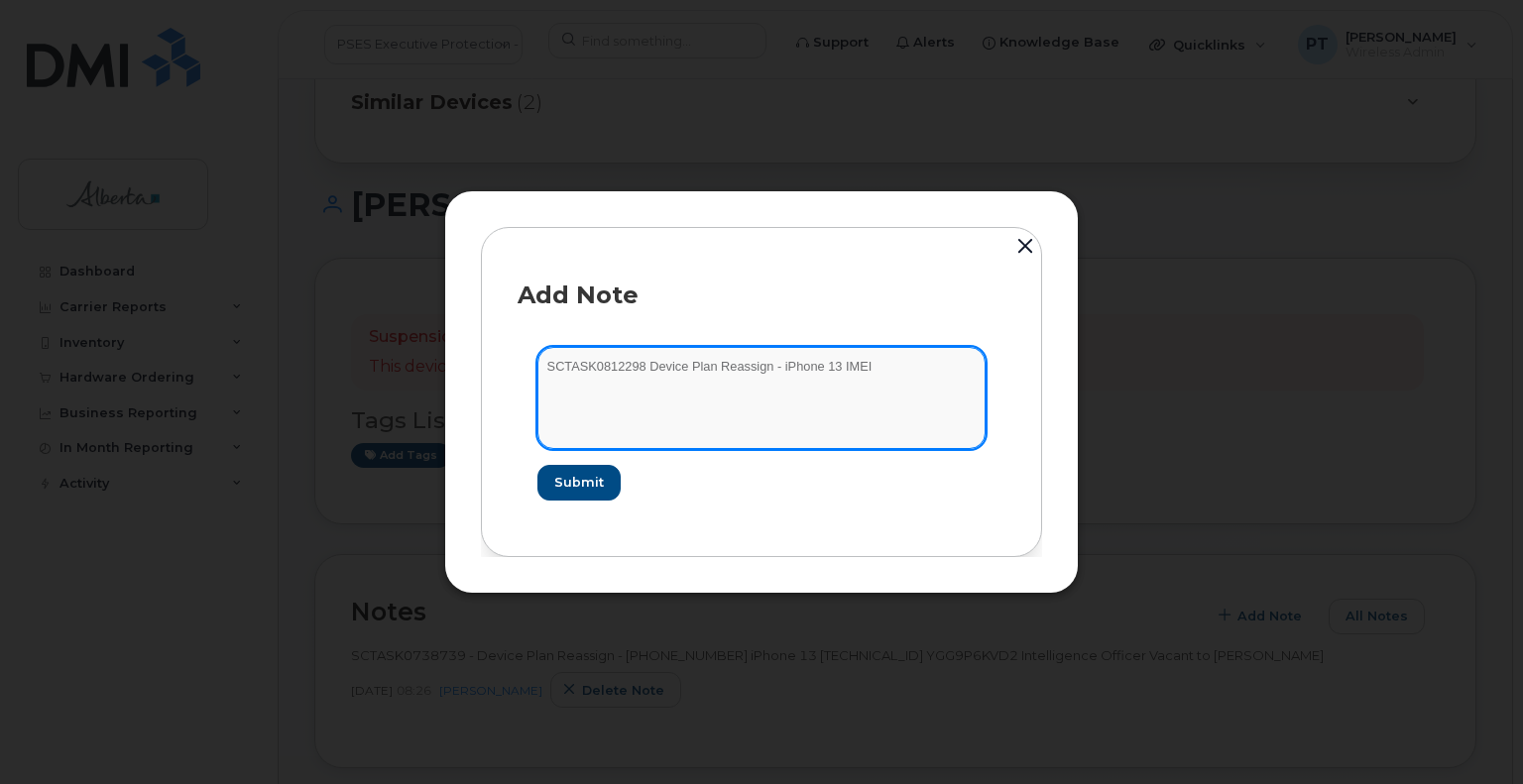paste on "352556222142361" 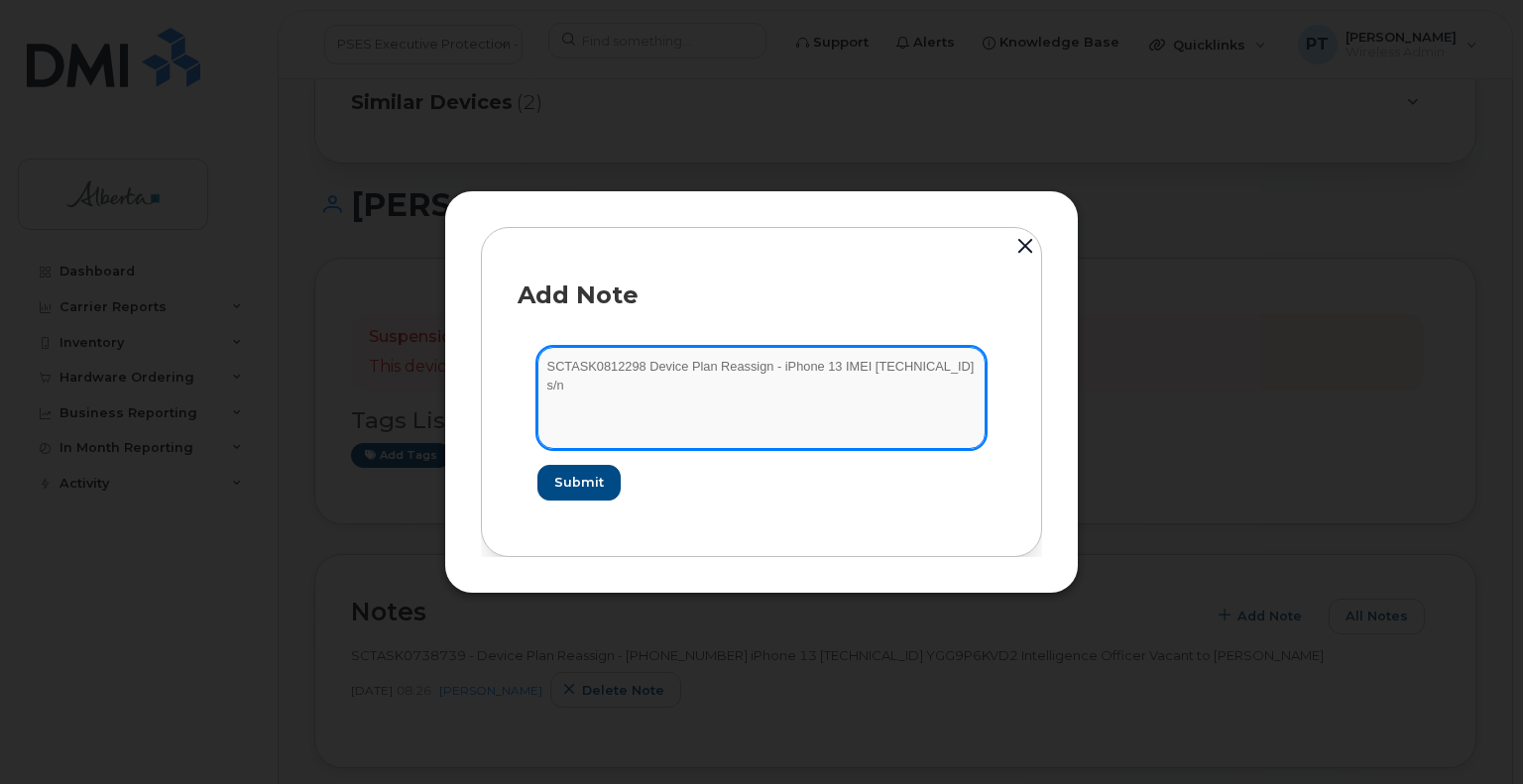 click on "SCTASK0812298 Device Plan Reassign - iPhone 13 IMEI 352556222142361 s/n" at bounding box center [762, 397] 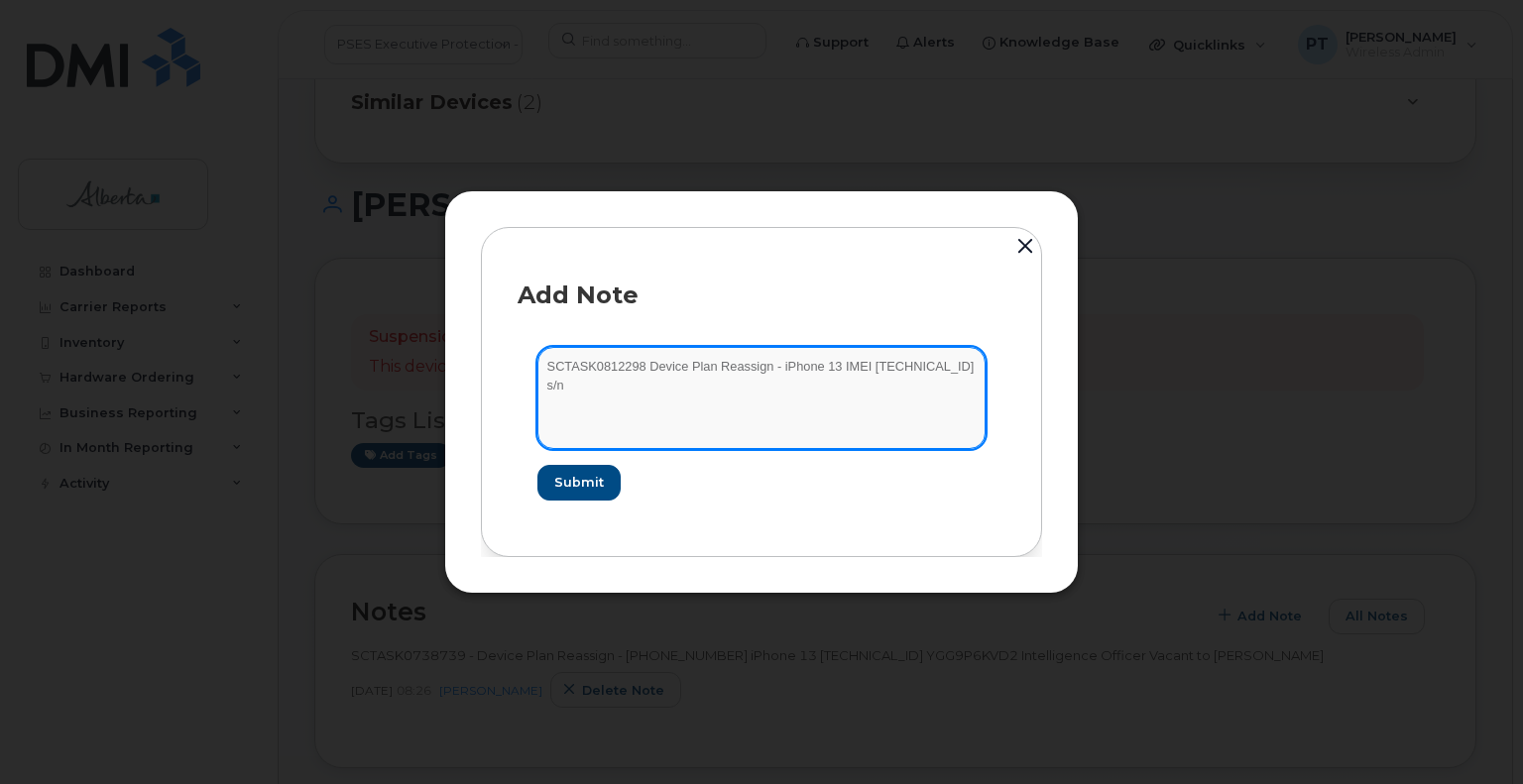 paste on "YGG9P6KVD2" 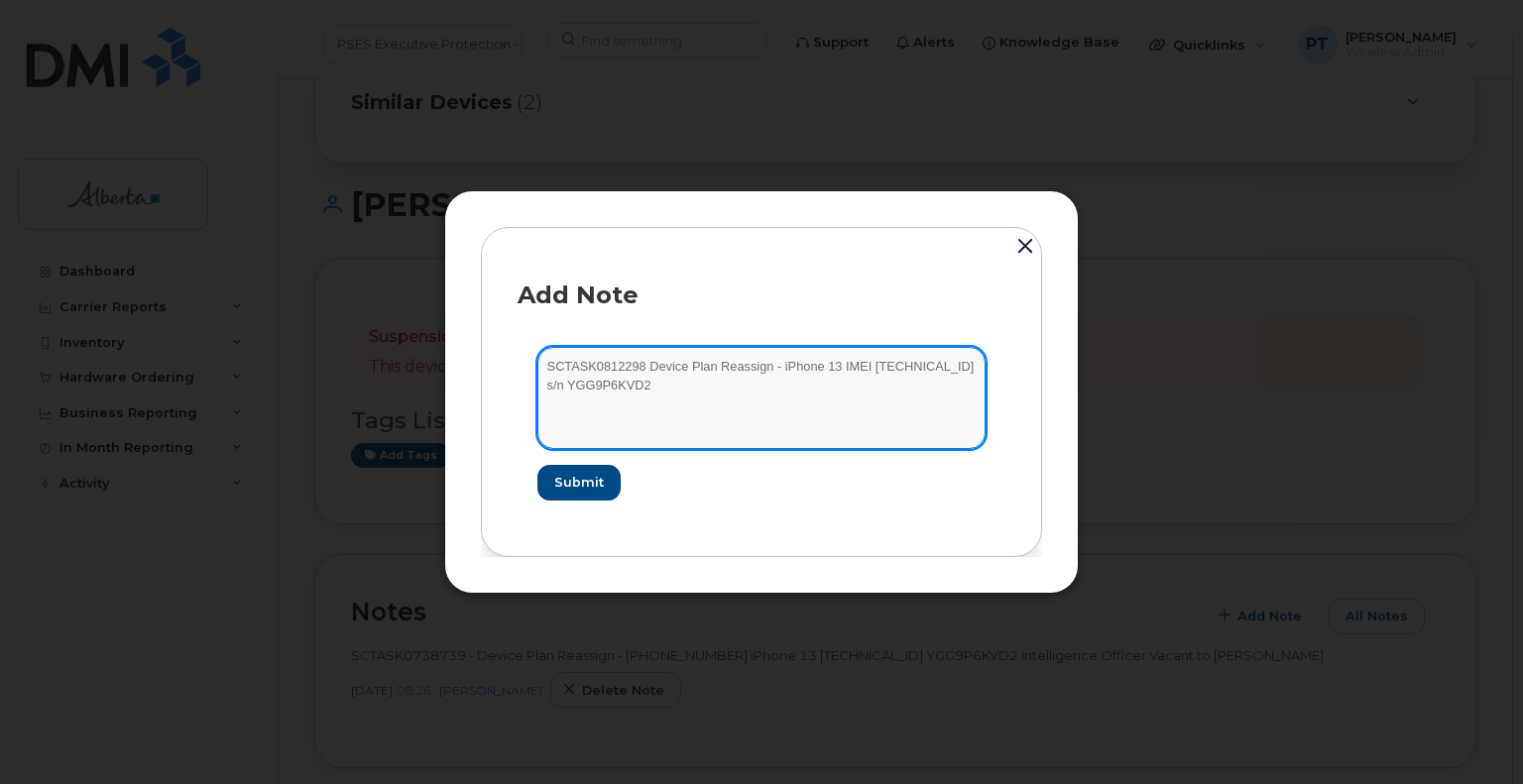 click on "SCTASK0812298 Device Plan Reassign - iPhone 13 IMEI 352556222142361 s/n YGG9P6KVD2" at bounding box center (762, 397) 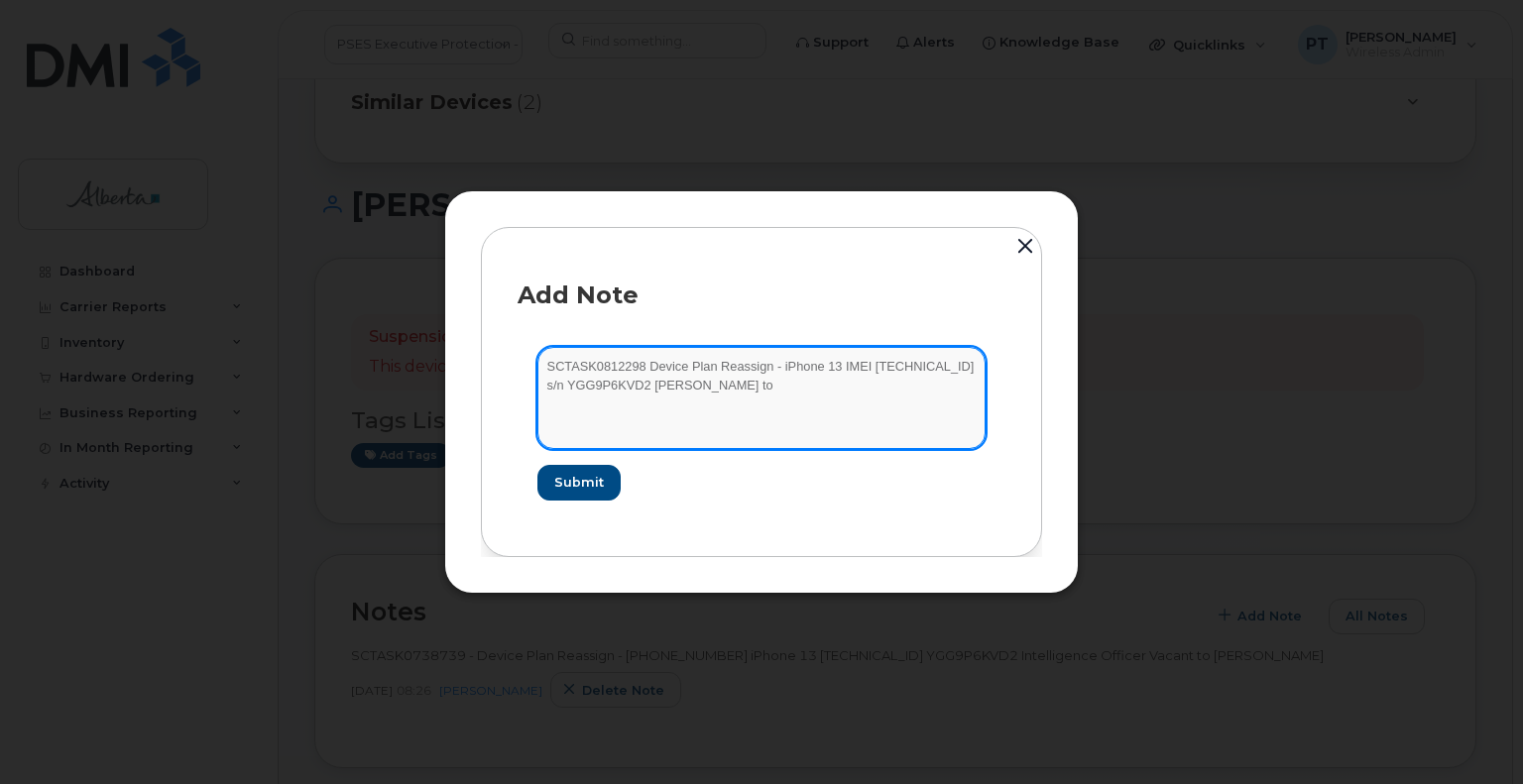 click on "SCTASK0812298 Device Plan Reassign - iPhone 13 IMEI 352556222142361 s/n YGG9P6KVD2 Paul R Smith to" at bounding box center (762, 397) 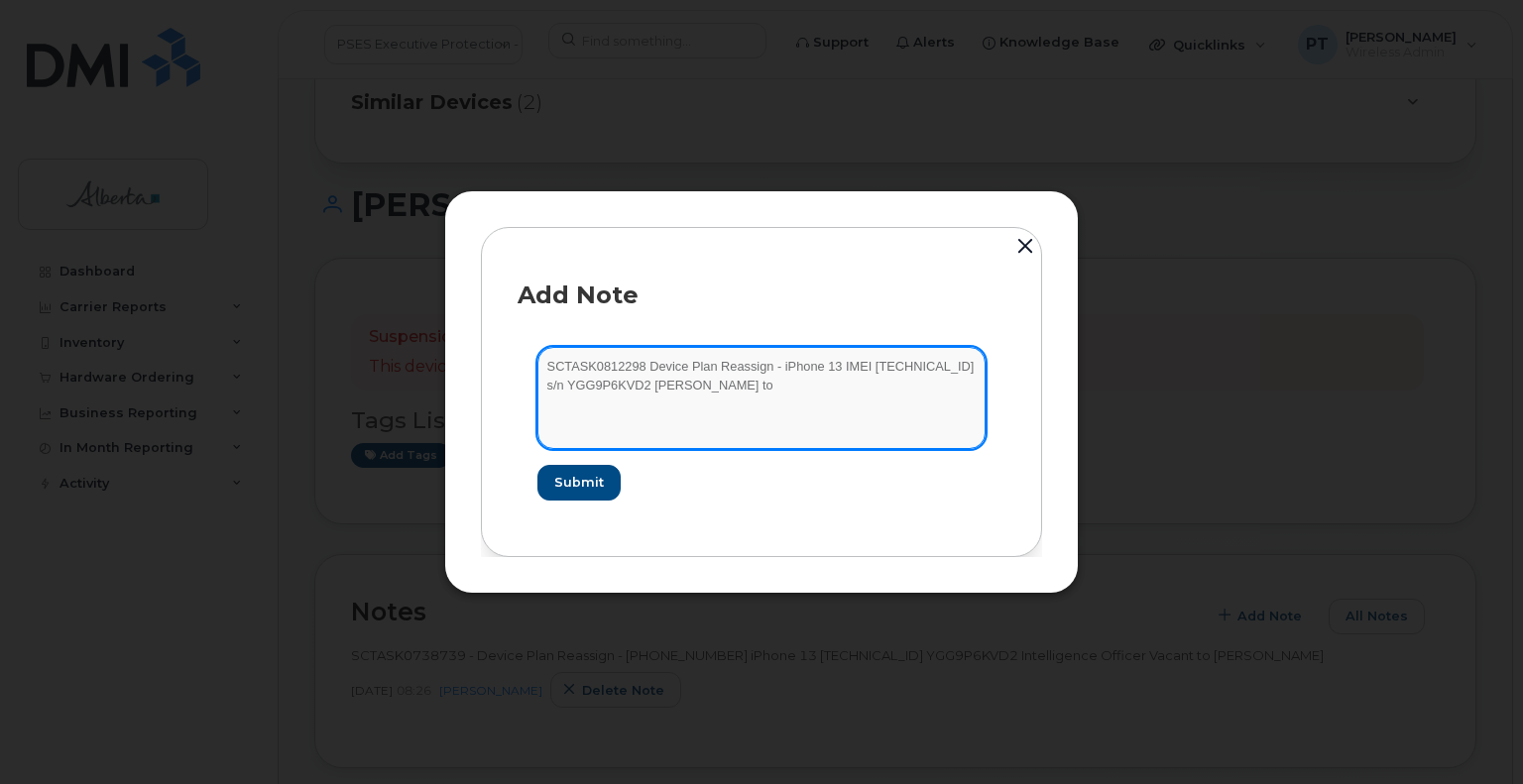 paste on "Jeffrey Leong" 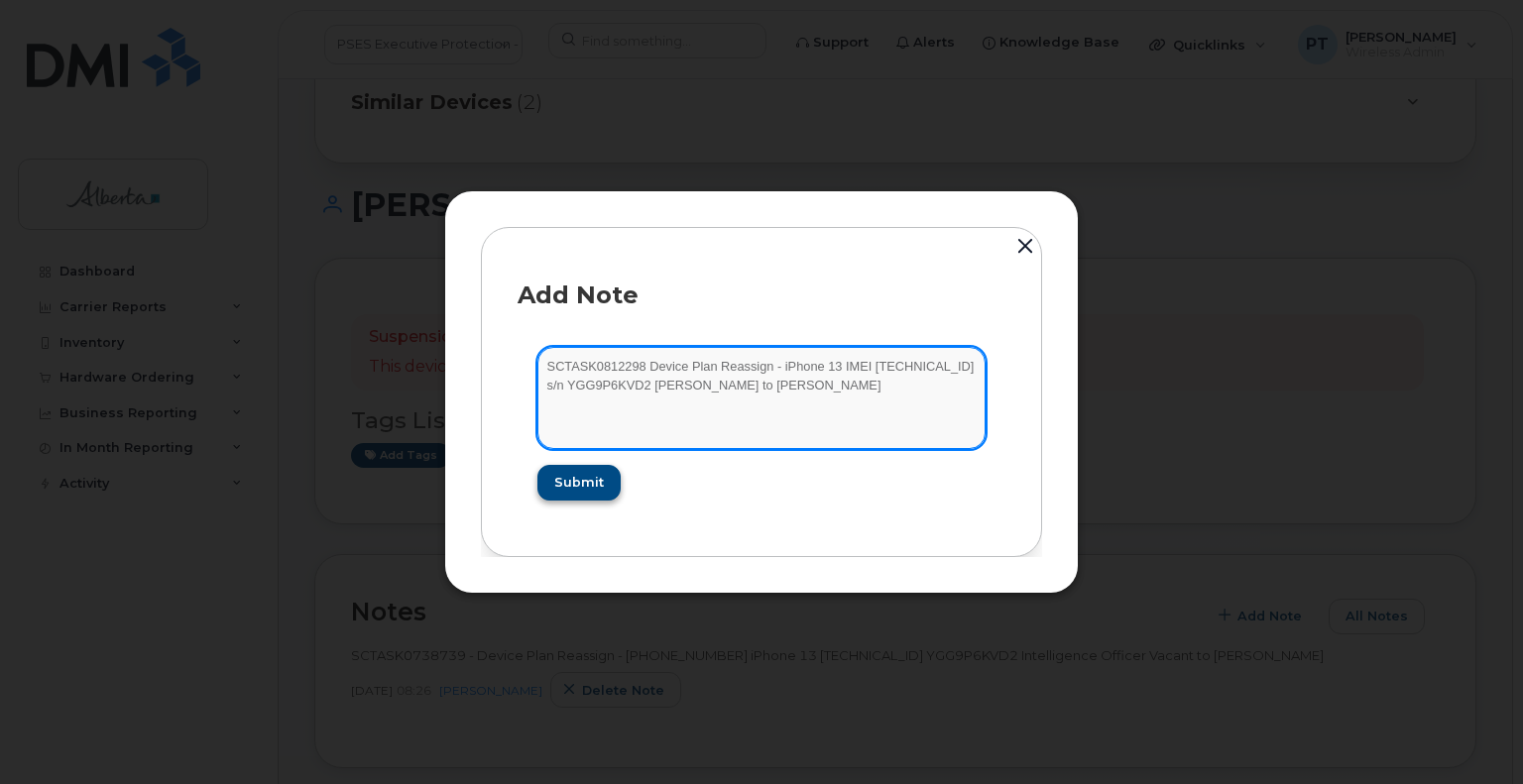 type on "SCTASK0812298 Device Plan Reassign - iPhone 13 IMEI 352556222142361 s/n YGG9P6KVD2 Paul R Smith to Jeffrey Leong" 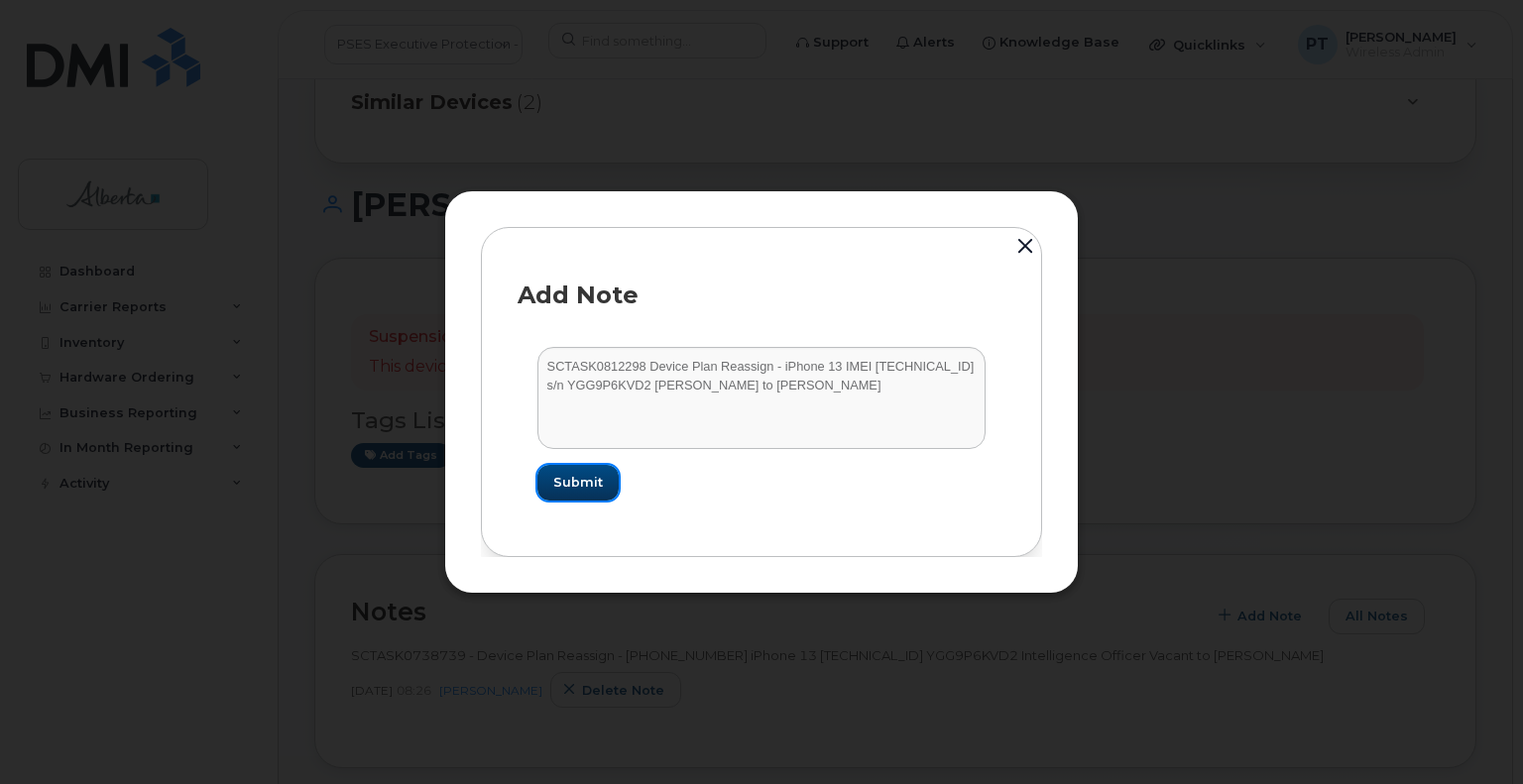 click on "Submit" at bounding box center (578, 483) 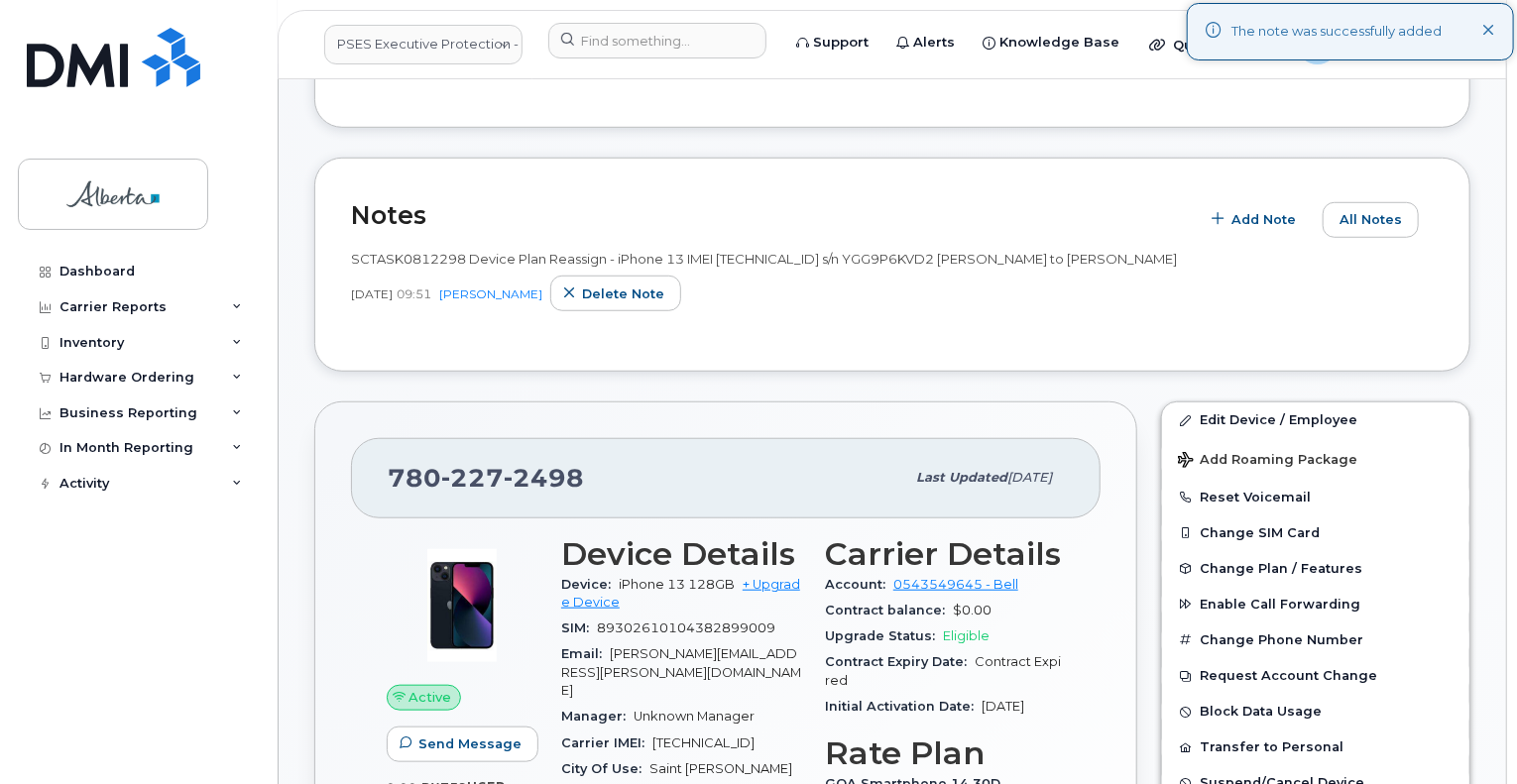 scroll, scrollTop: 892, scrollLeft: 0, axis: vertical 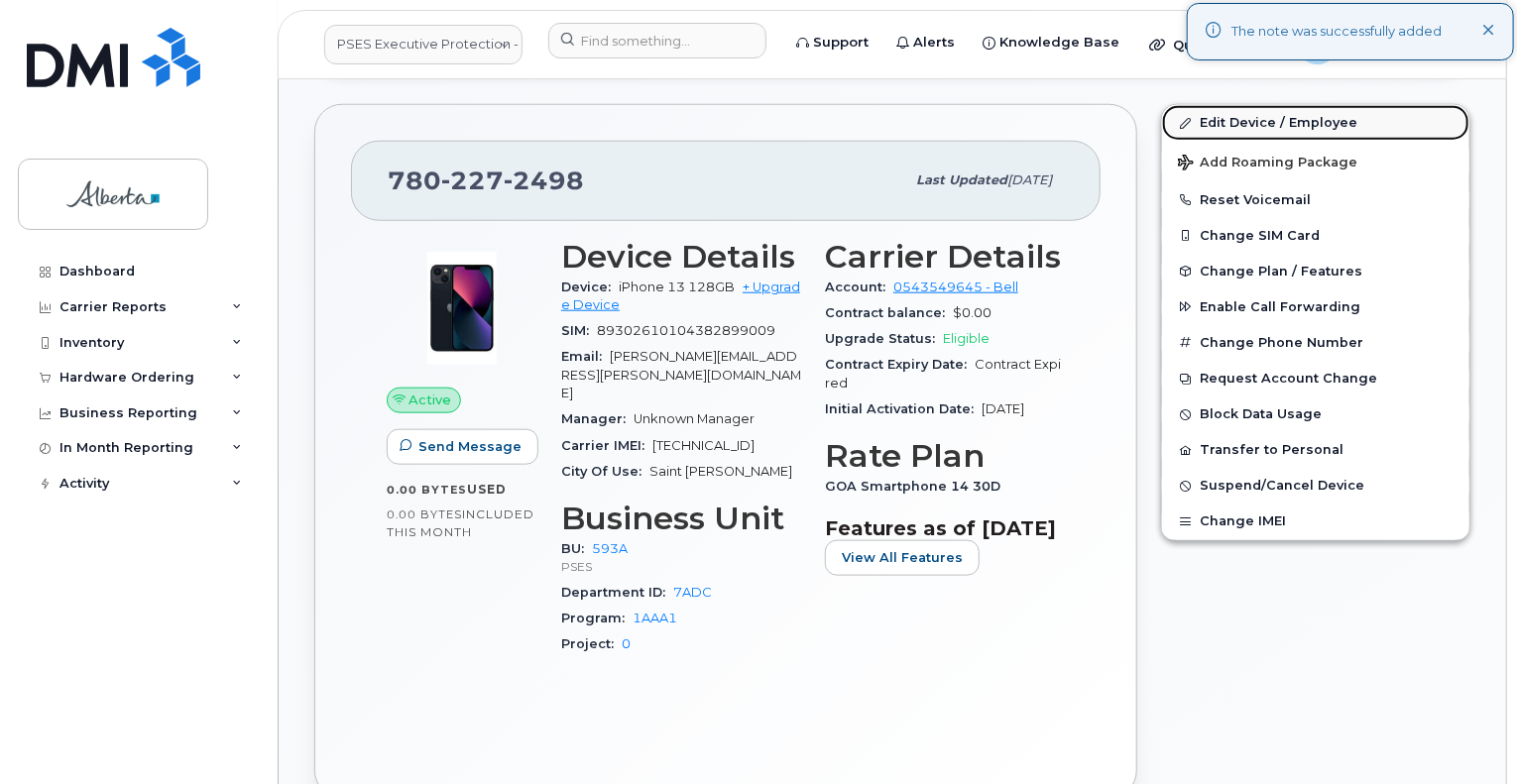 click on "Edit Device / Employee" at bounding box center [1316, 123] 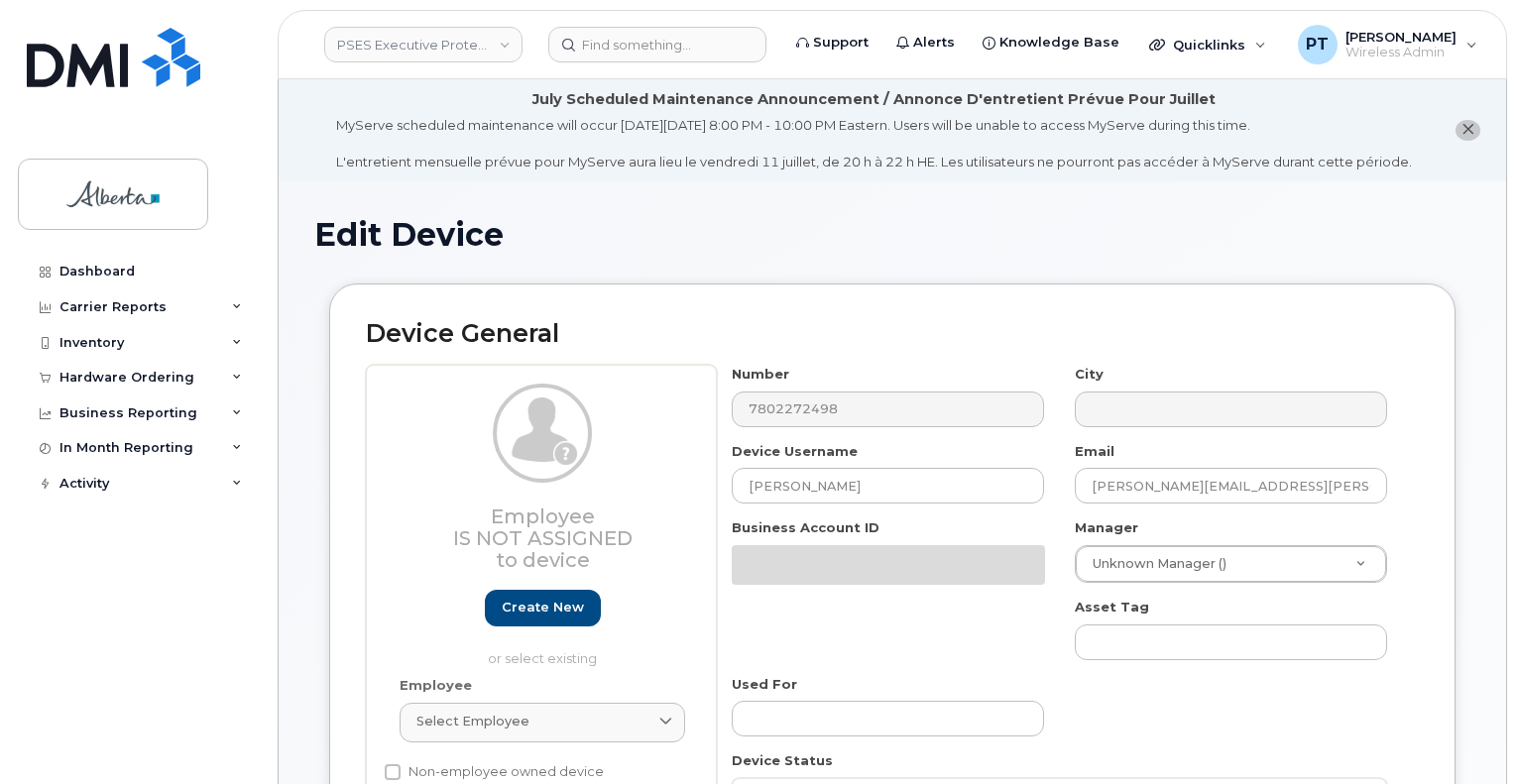 select on "5656568" 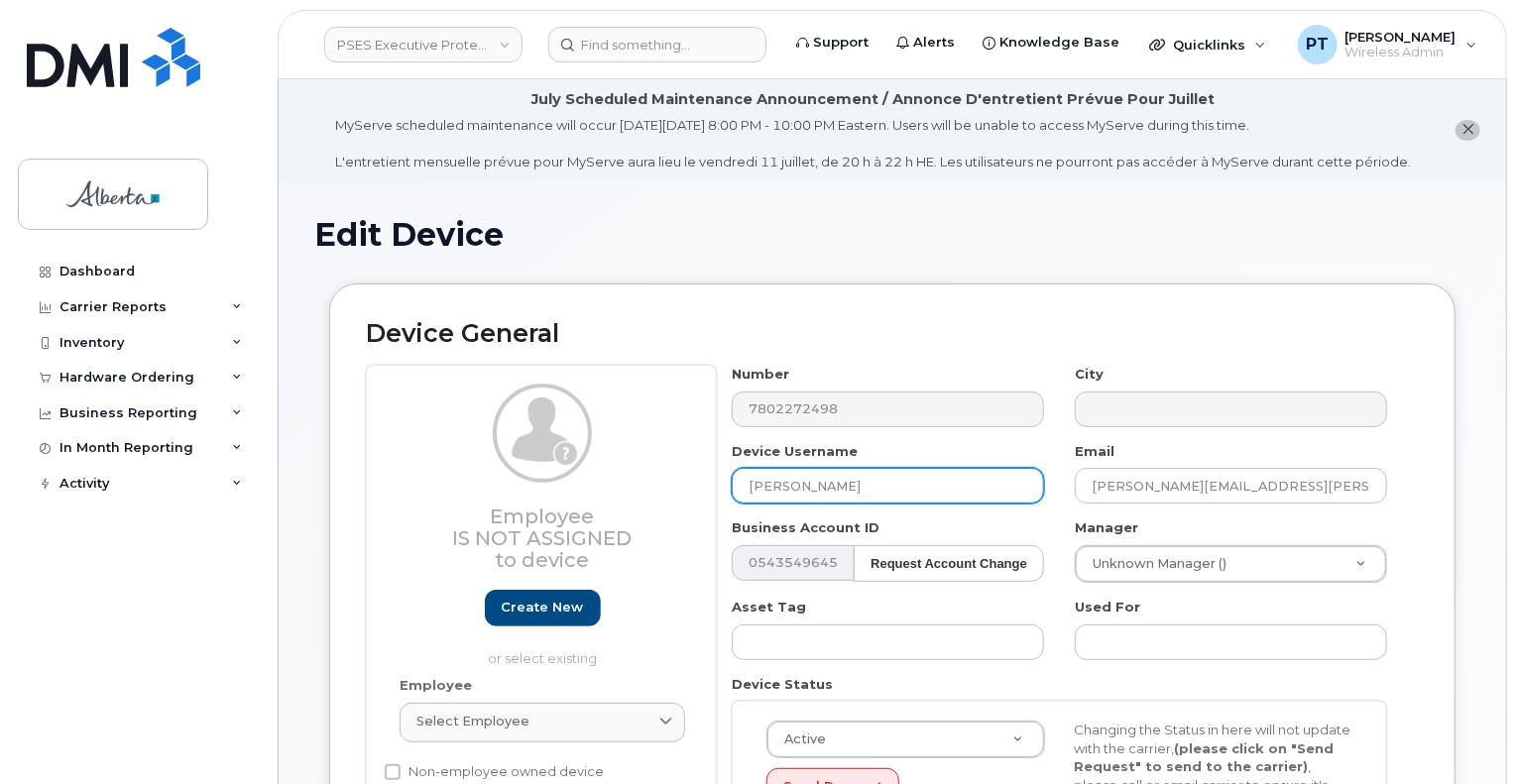 drag, startPoint x: 855, startPoint y: 483, endPoint x: 623, endPoint y: 475, distance: 232.13789 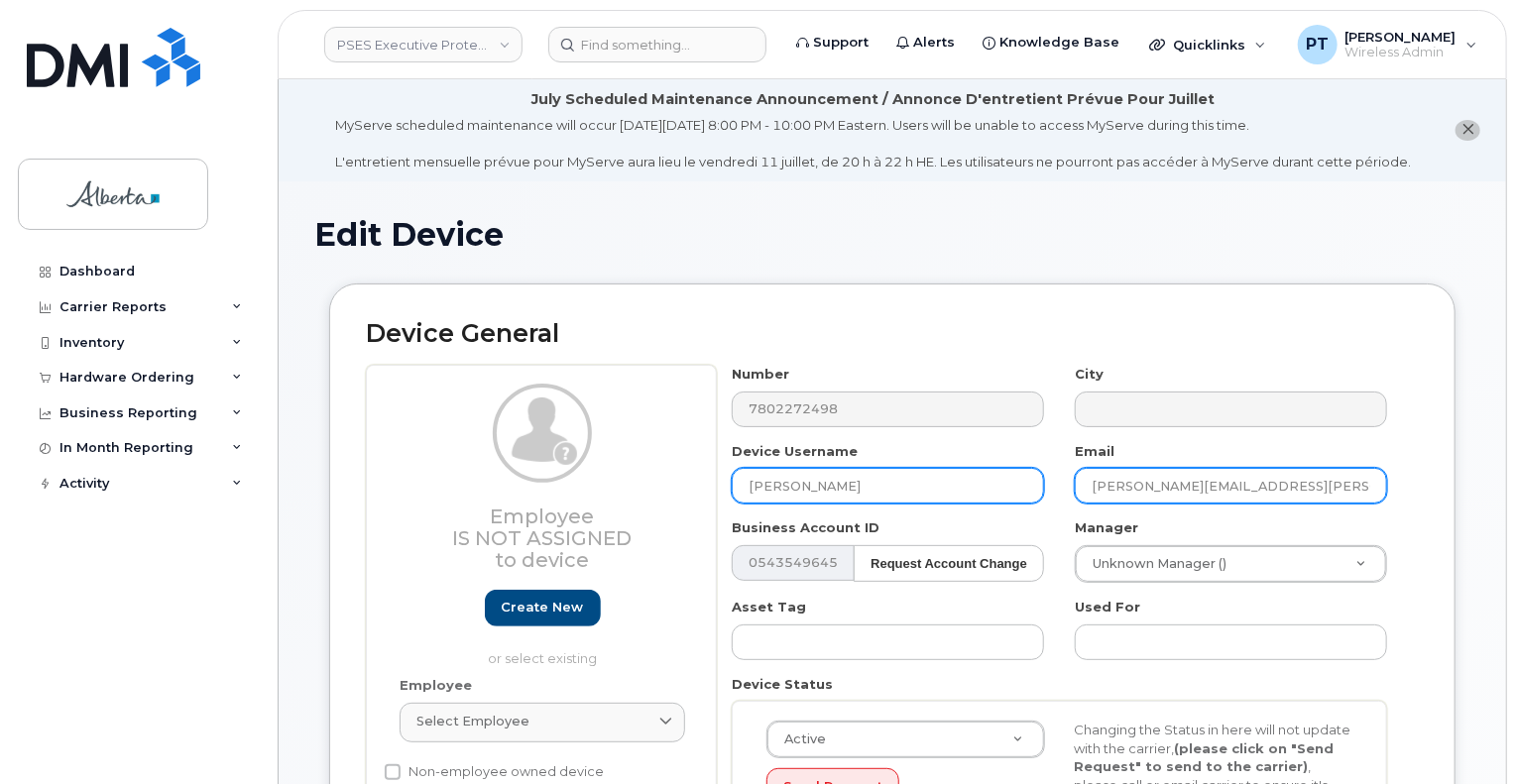 type on "Jeffrey Leong" 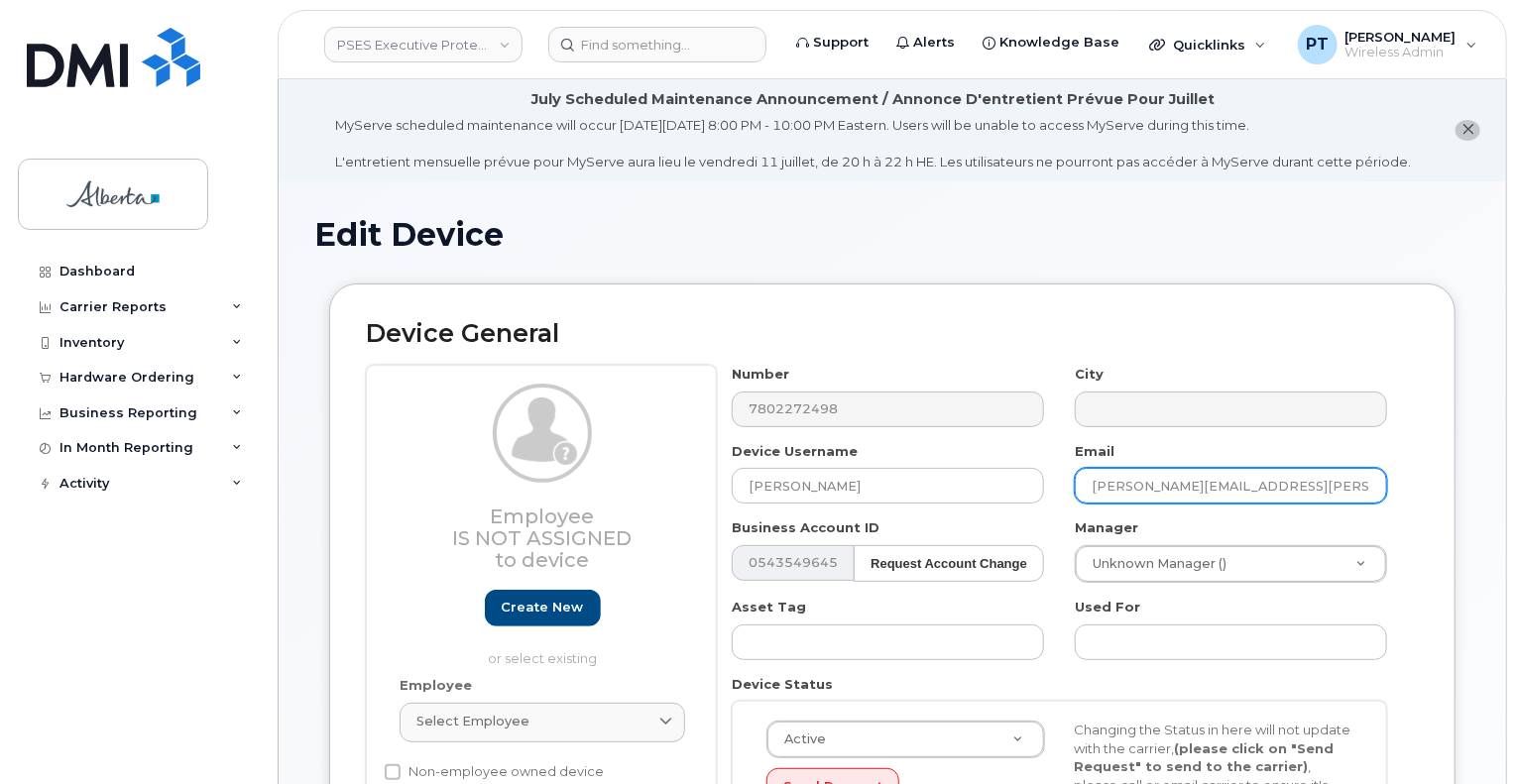 click on "Paul.R.Smith@gov.ab.ca" at bounding box center (1230, 486) 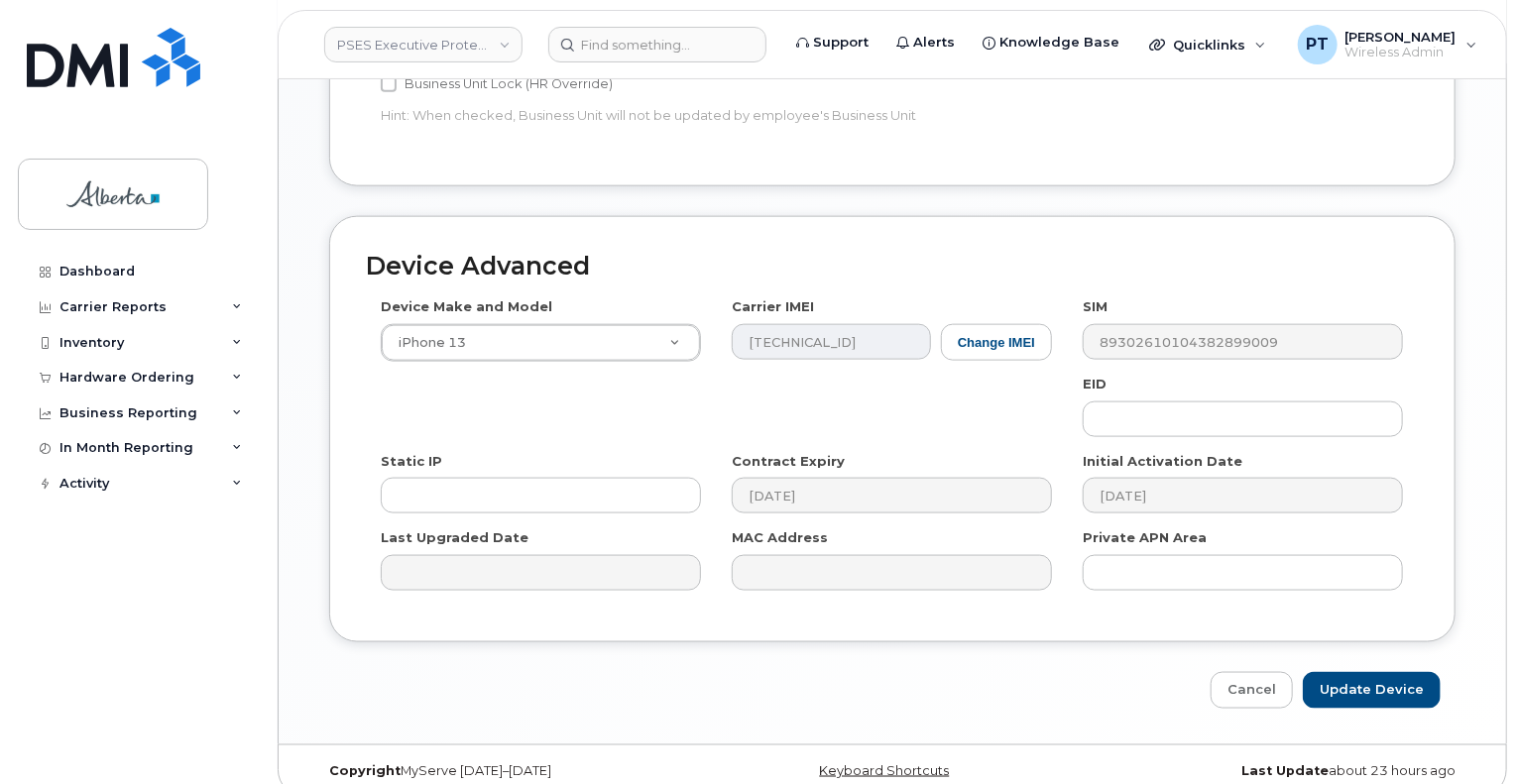 scroll, scrollTop: 1094, scrollLeft: 0, axis: vertical 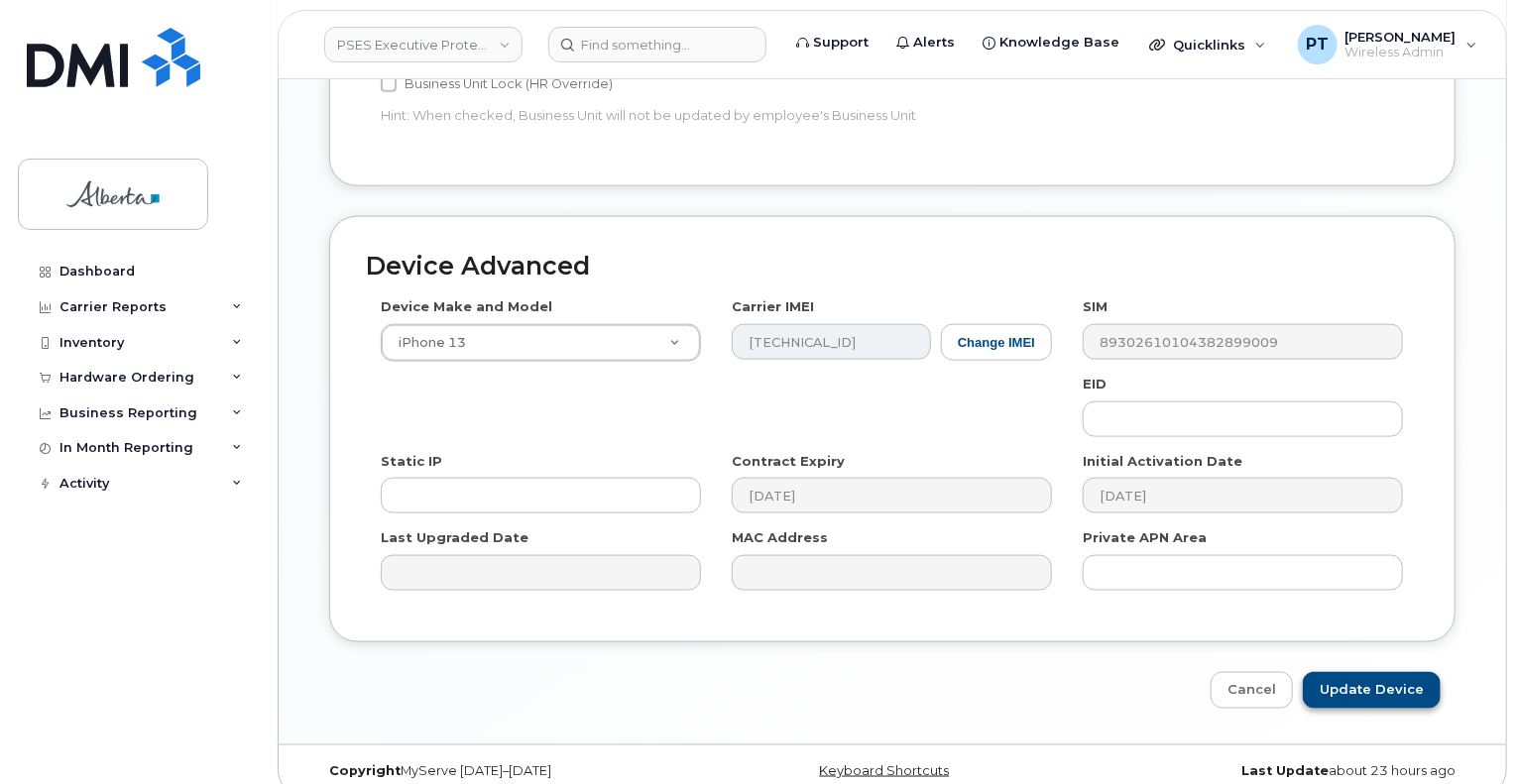 type on "Jeffrey.Leong@gov.ab.ca" 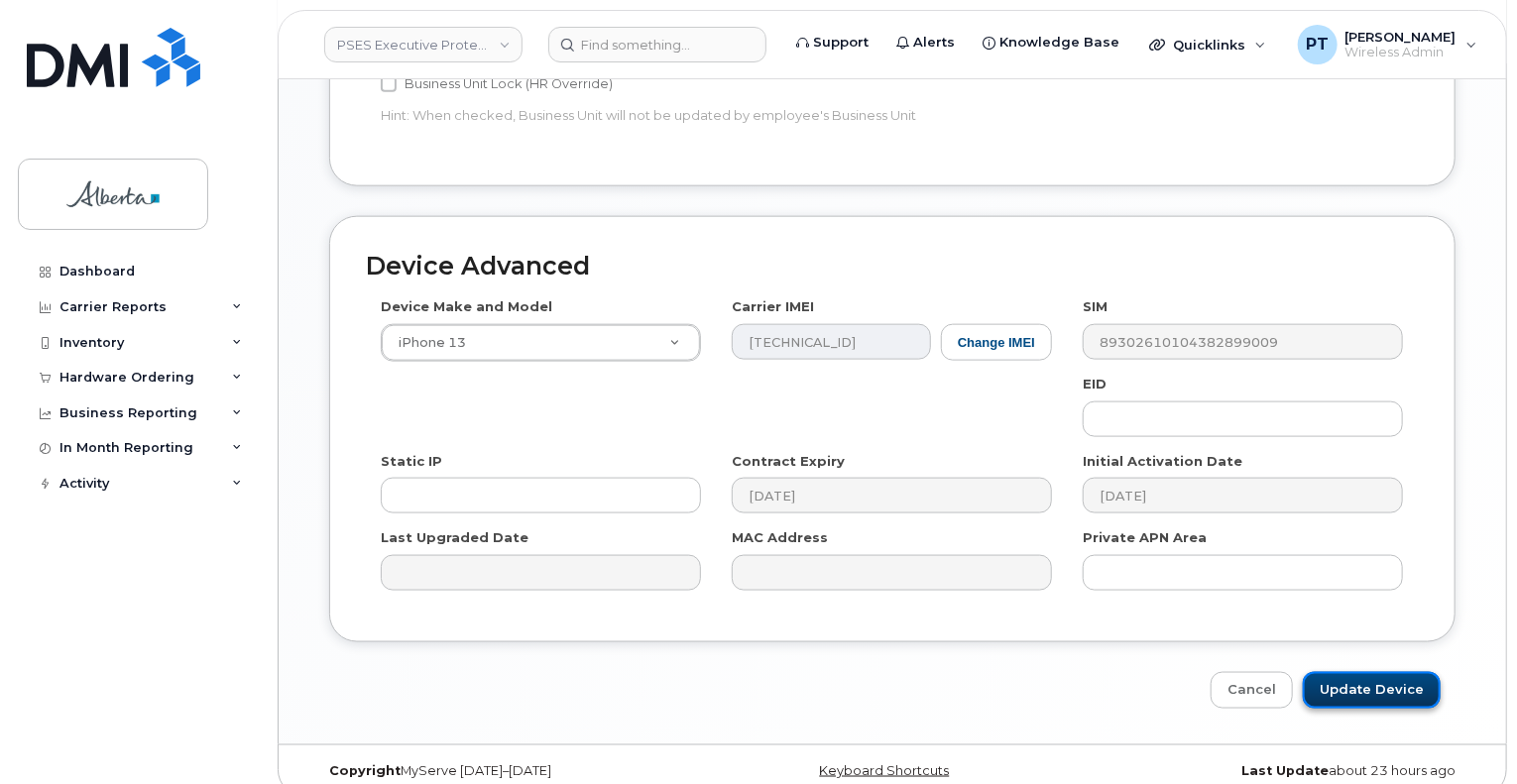 click on "Update Device" at bounding box center (1371, 690) 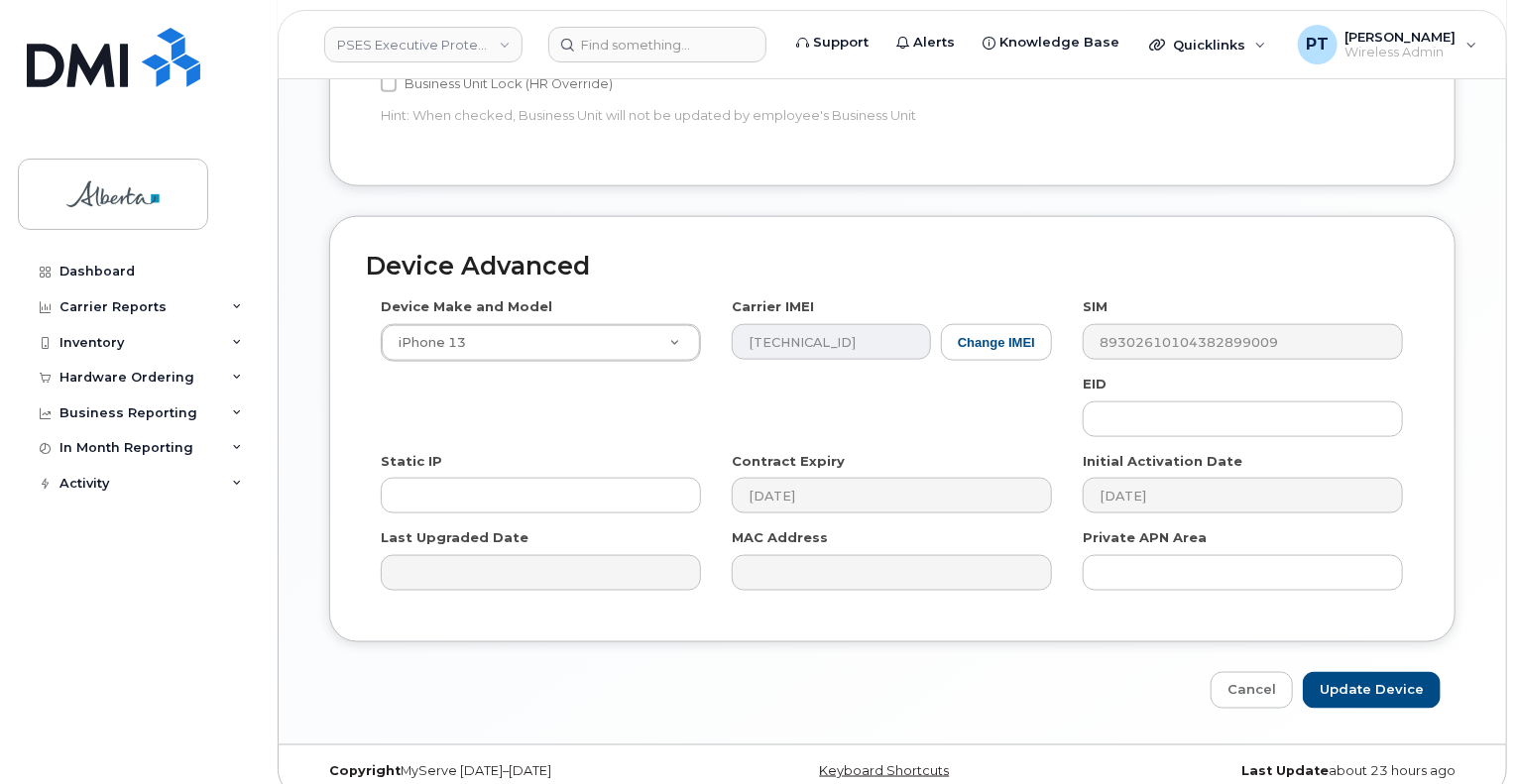 type on "Saving..." 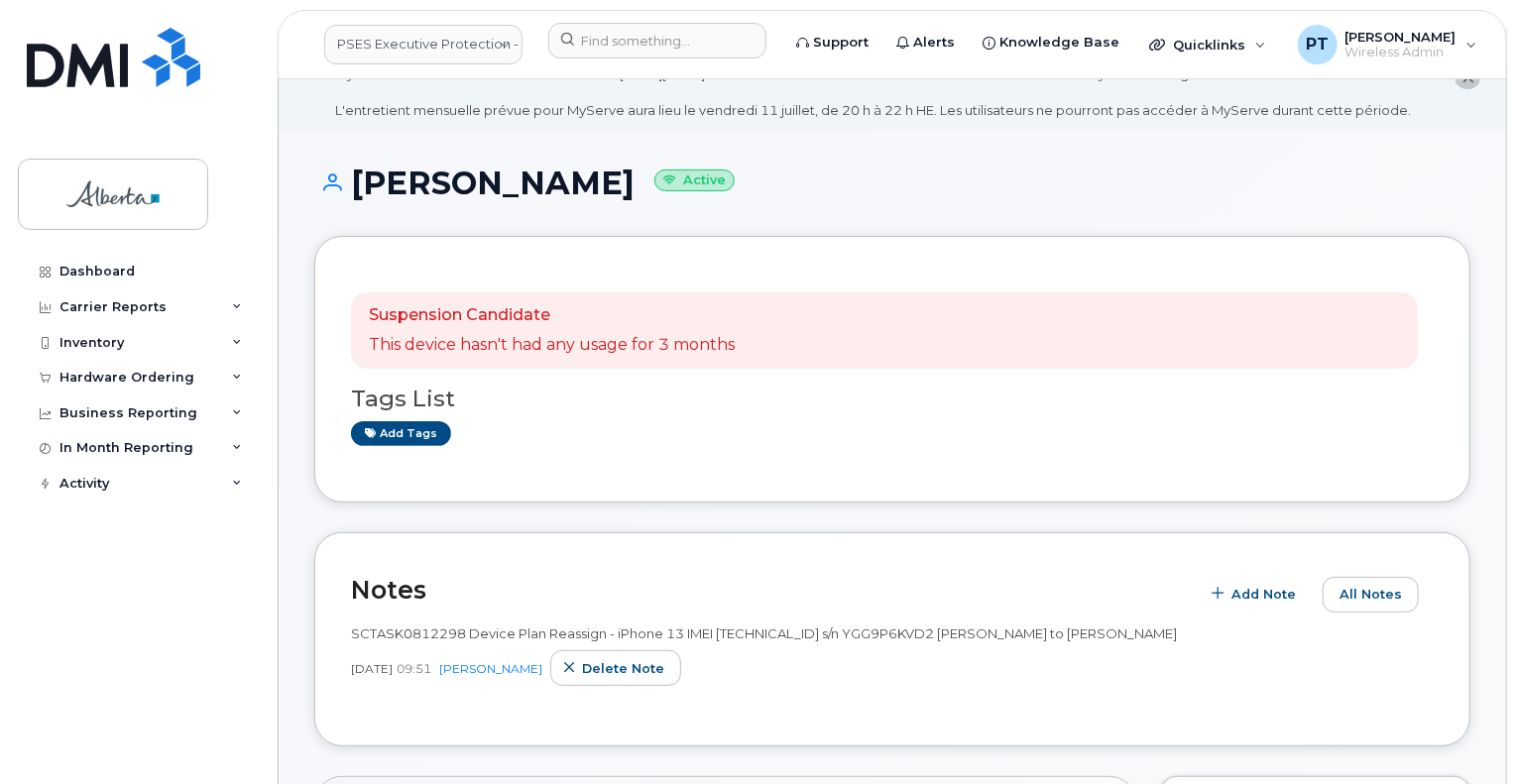 scroll, scrollTop: 99, scrollLeft: 0, axis: vertical 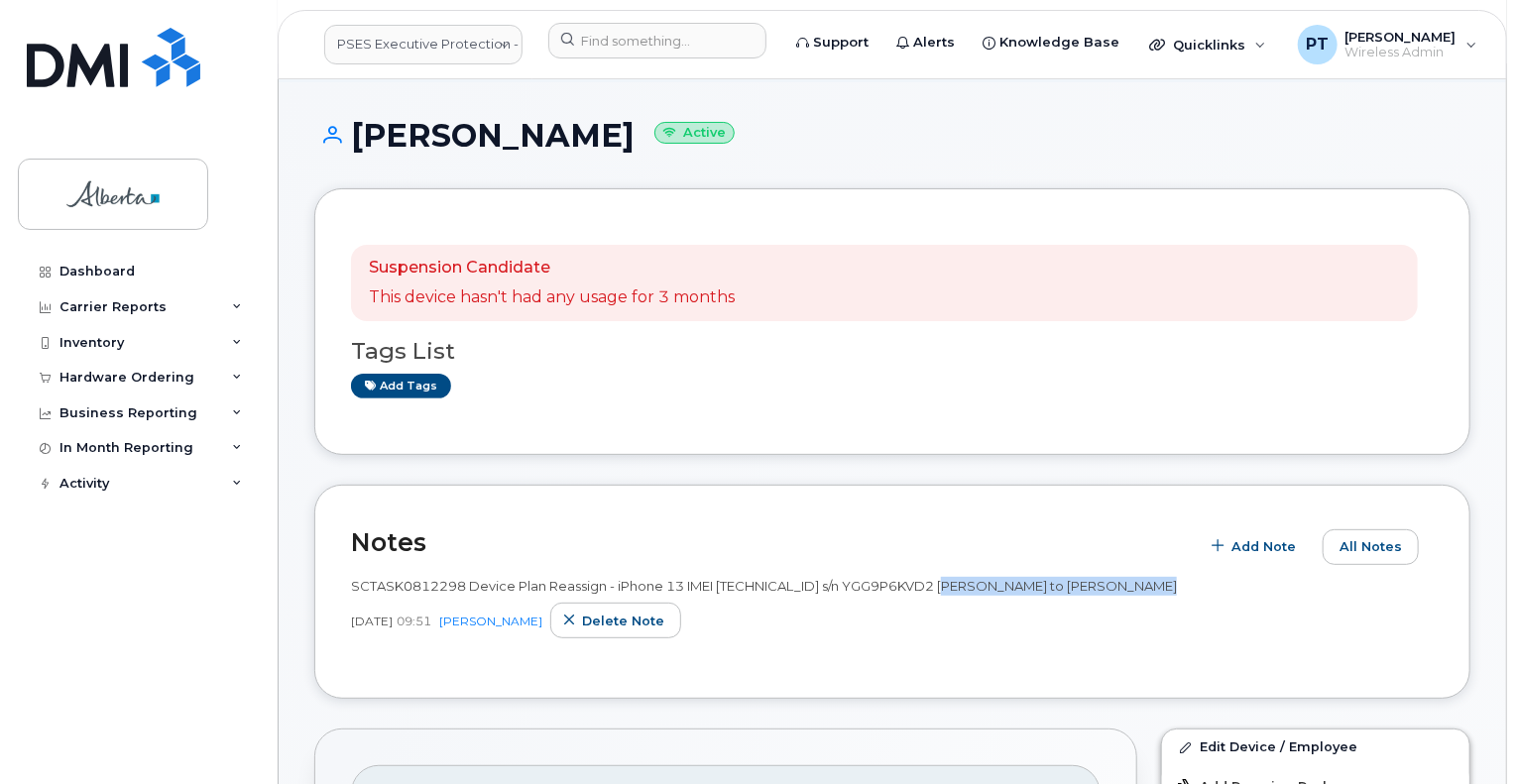 drag, startPoint x: 977, startPoint y: 590, endPoint x: 1074, endPoint y: 584, distance: 97.1854 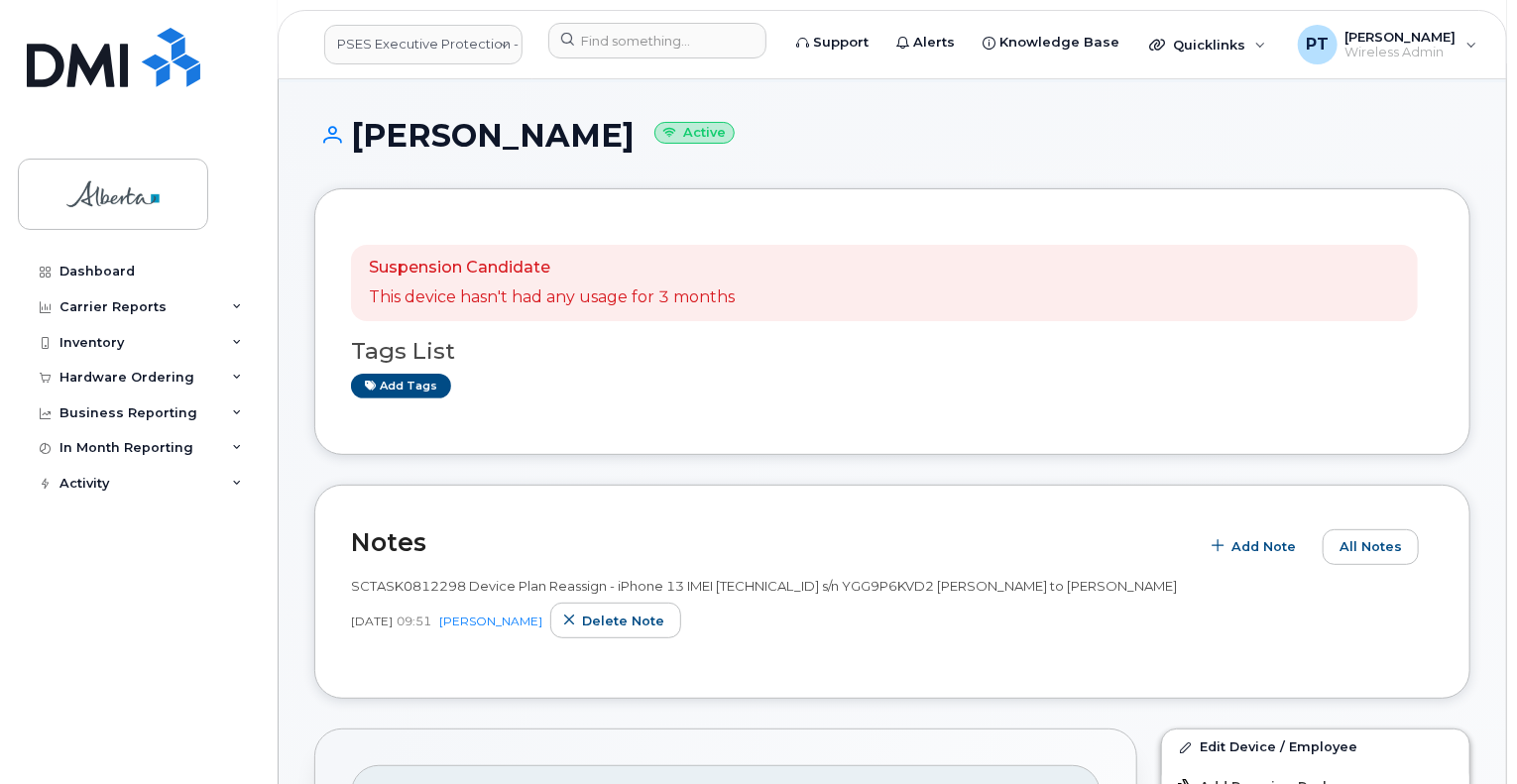 click on "SCTASK0812298 Device Plan Reassign - iPhone 13 IMEI 352556222142361 s/n YGG9P6KVD2 Paul R Smith to Jeffrey Leong Jul 11, 2025 09:51 Penny Tse Delete note" at bounding box center (892, 614) 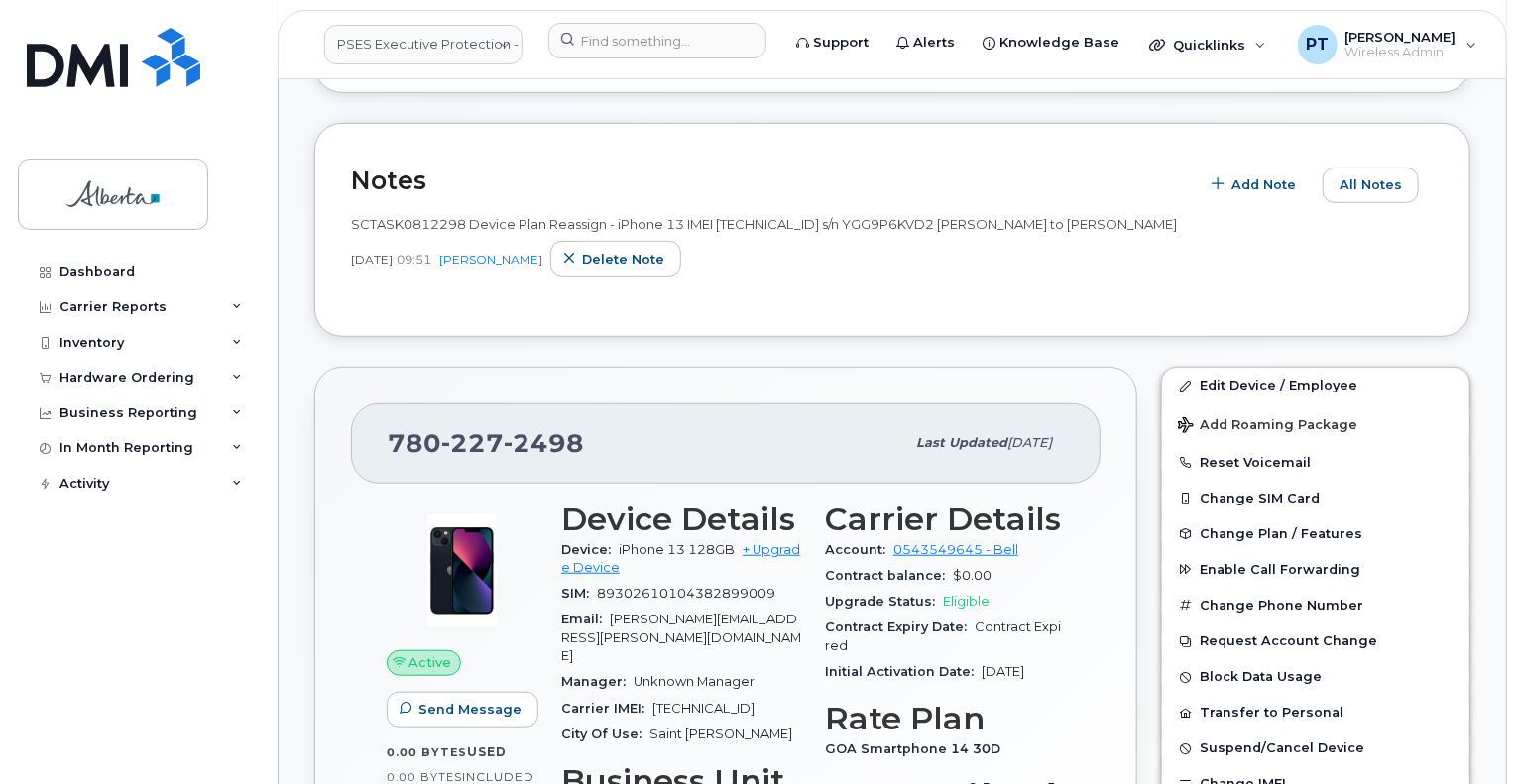 scroll, scrollTop: 496, scrollLeft: 0, axis: vertical 